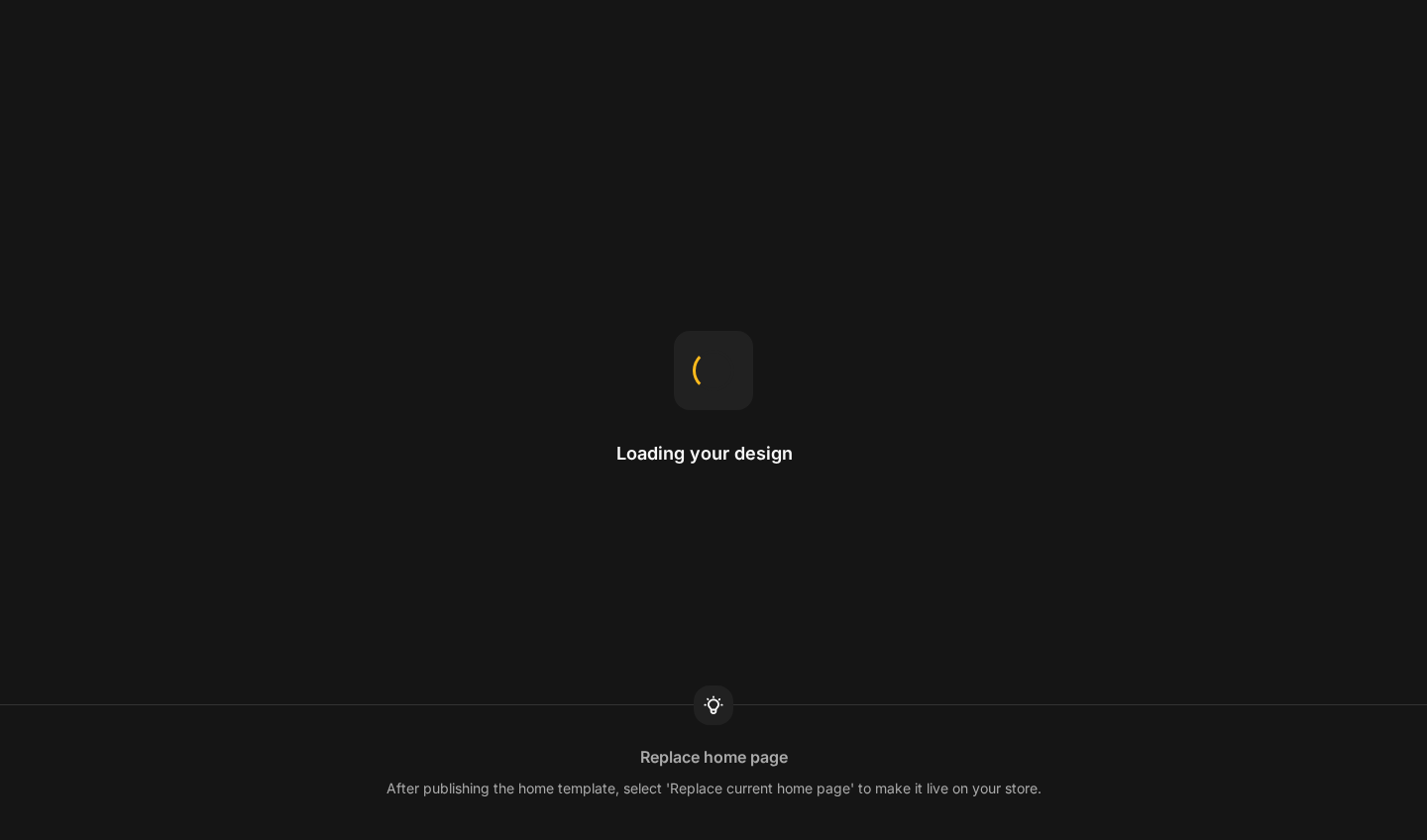 scroll, scrollTop: 0, scrollLeft: 0, axis: both 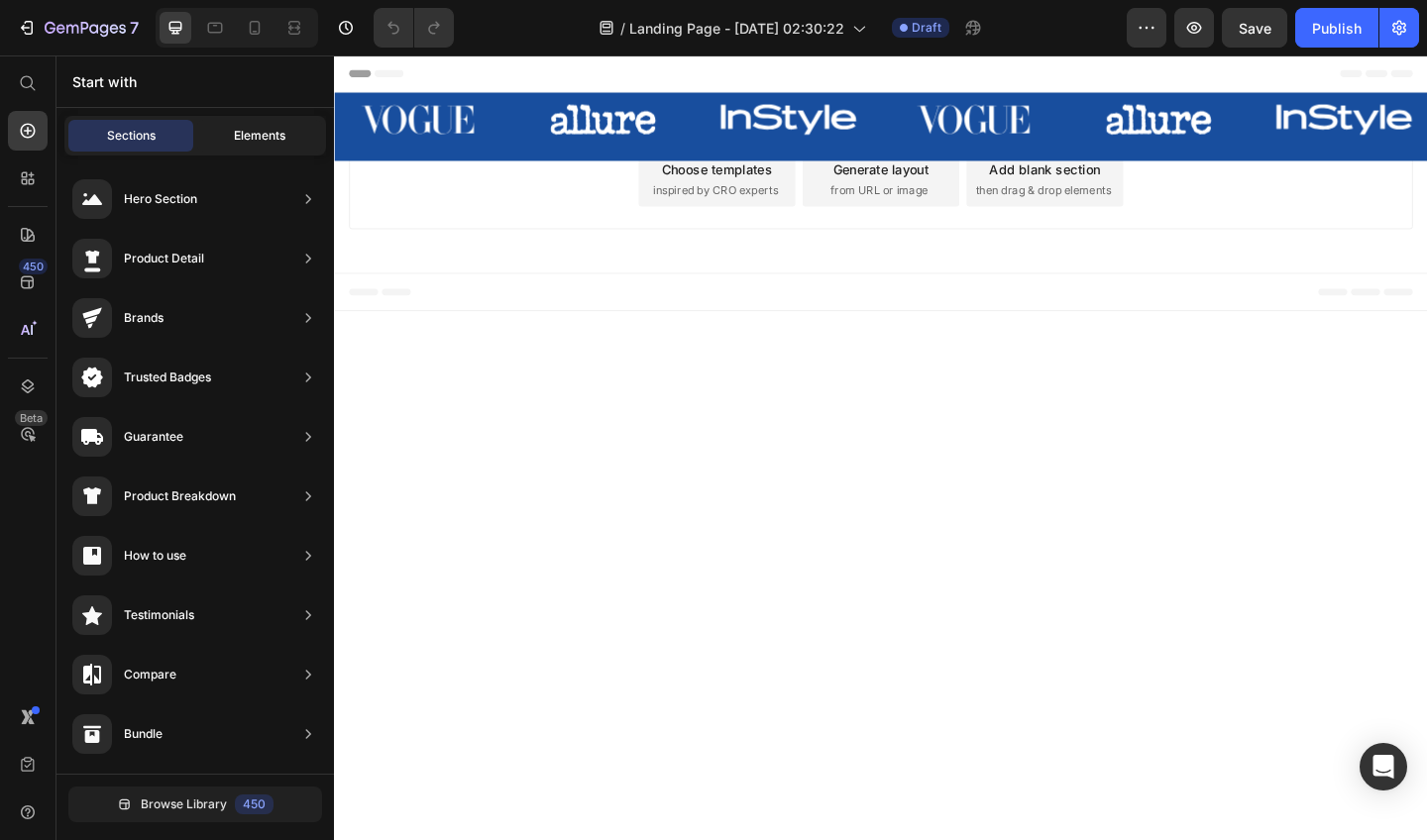 click on "Elements" 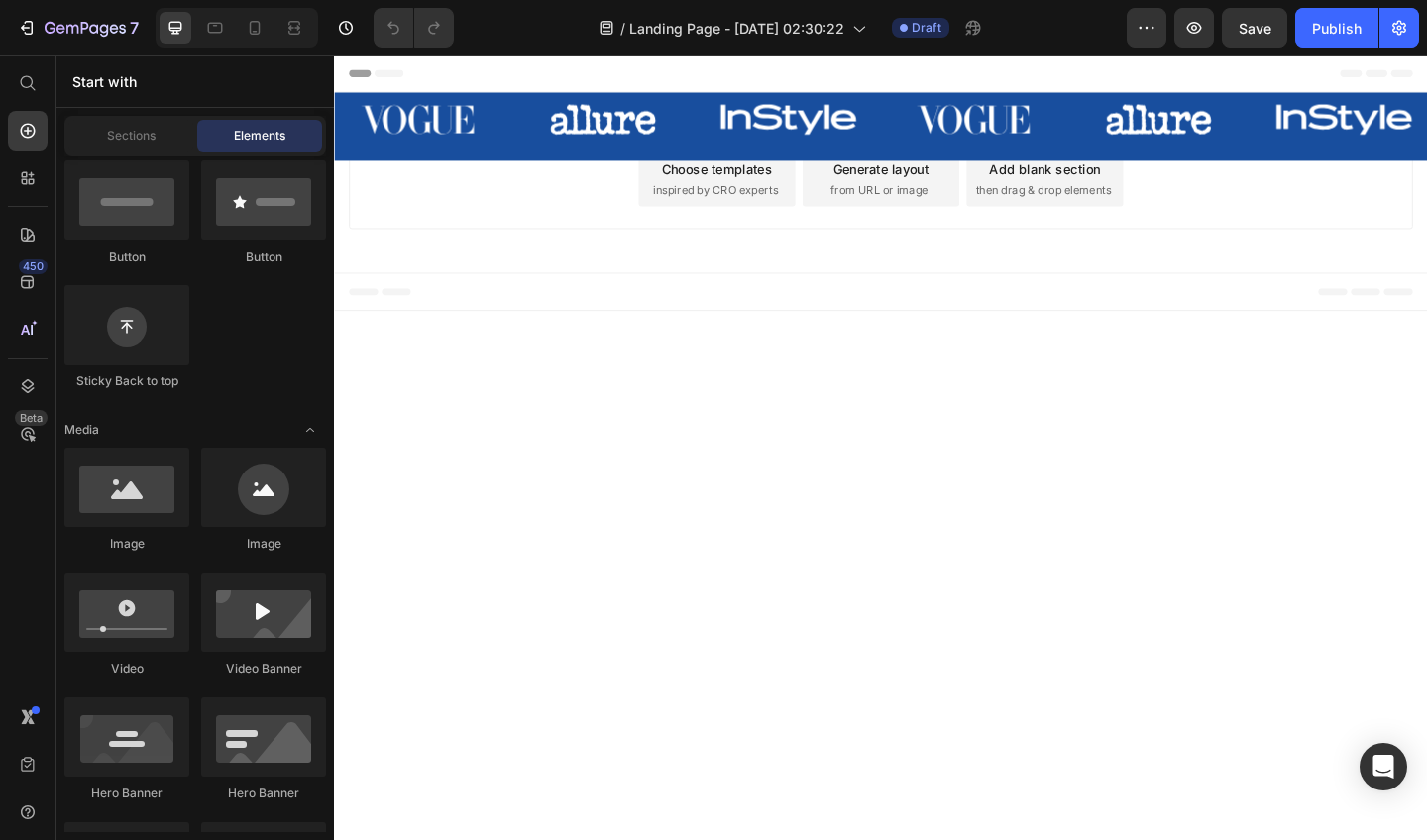 scroll, scrollTop: 0, scrollLeft: 0, axis: both 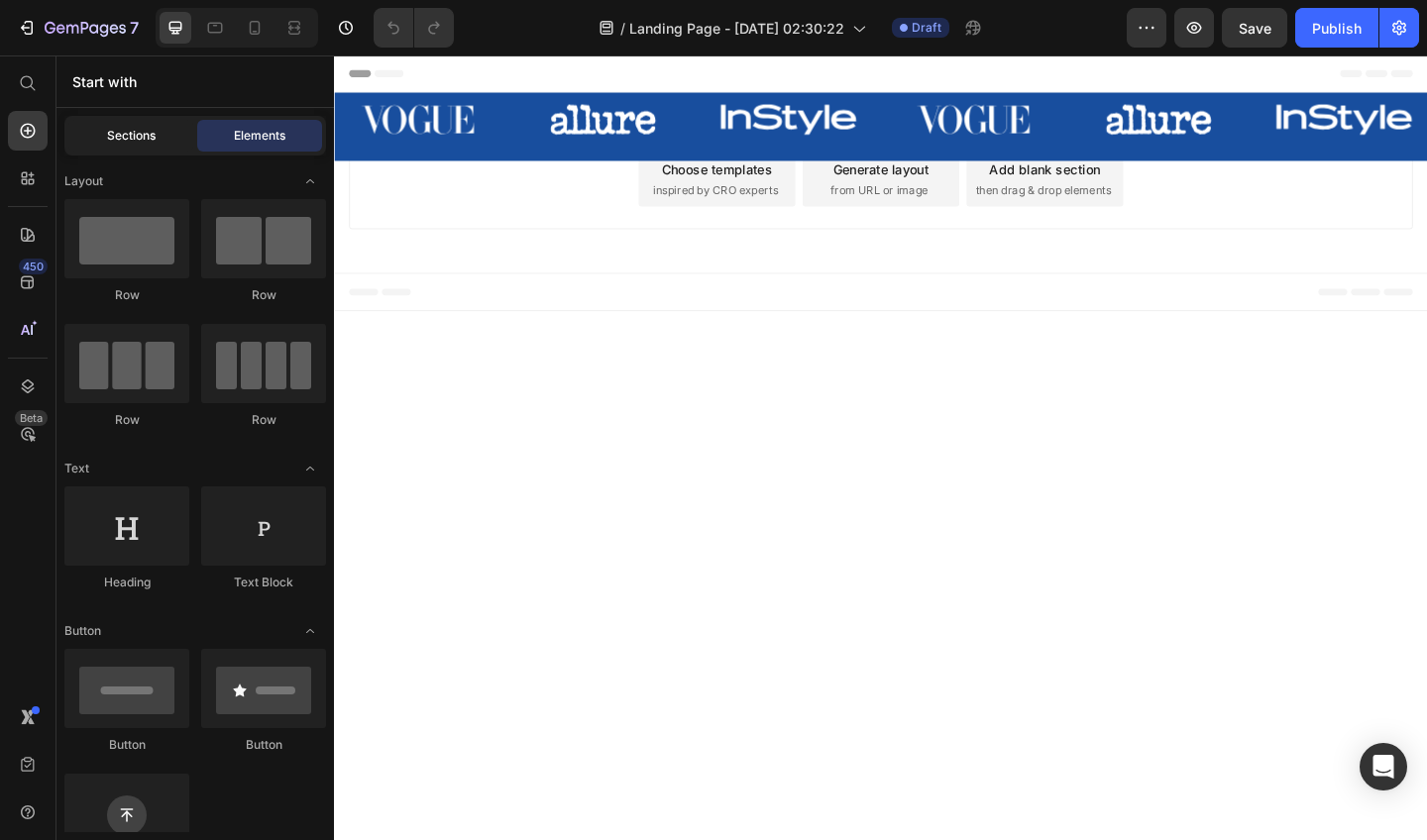 click on "Sections" at bounding box center (131, 136) 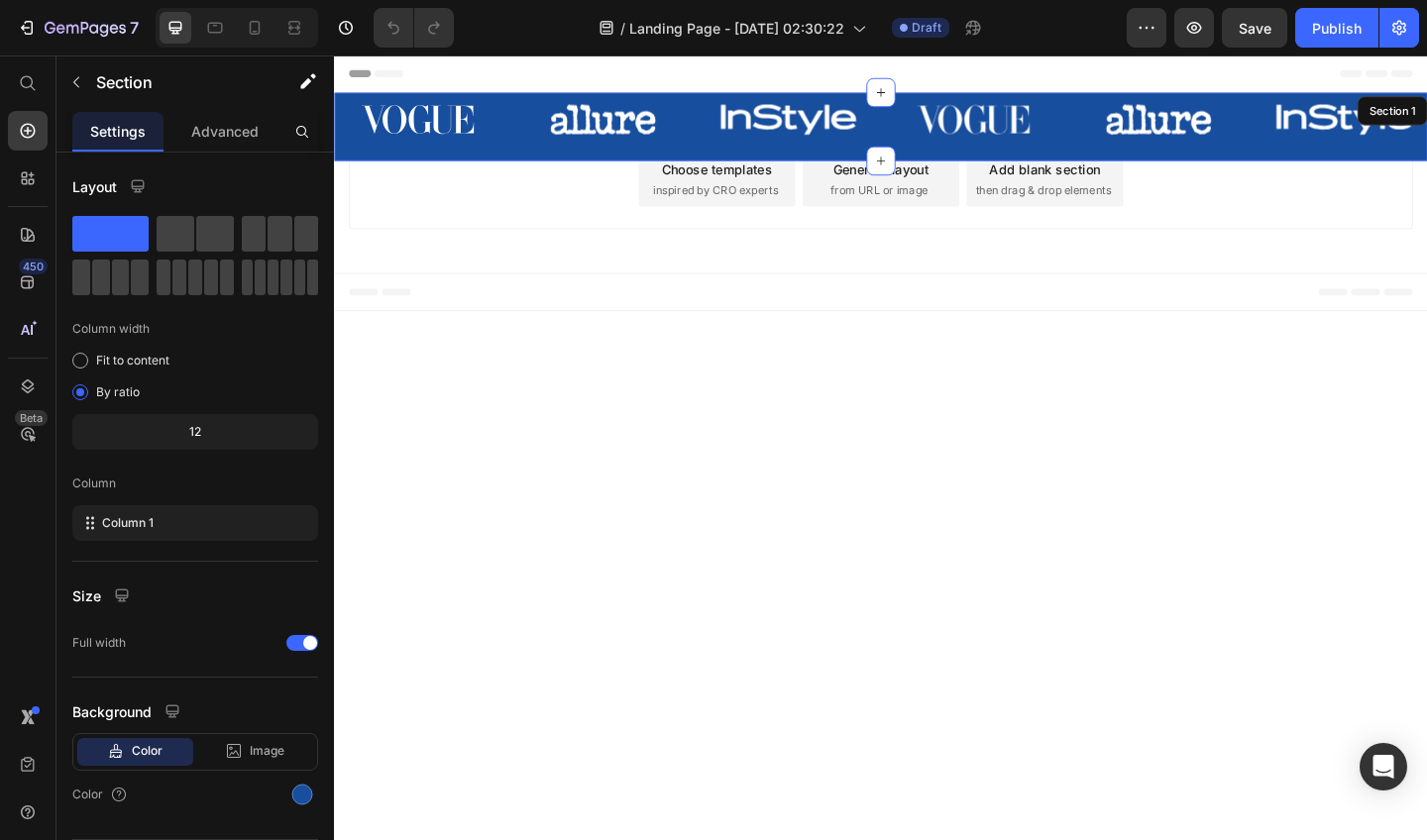 click on "Image   0 Image Image Image Image Image Carousel" at bounding box center [929, 133] 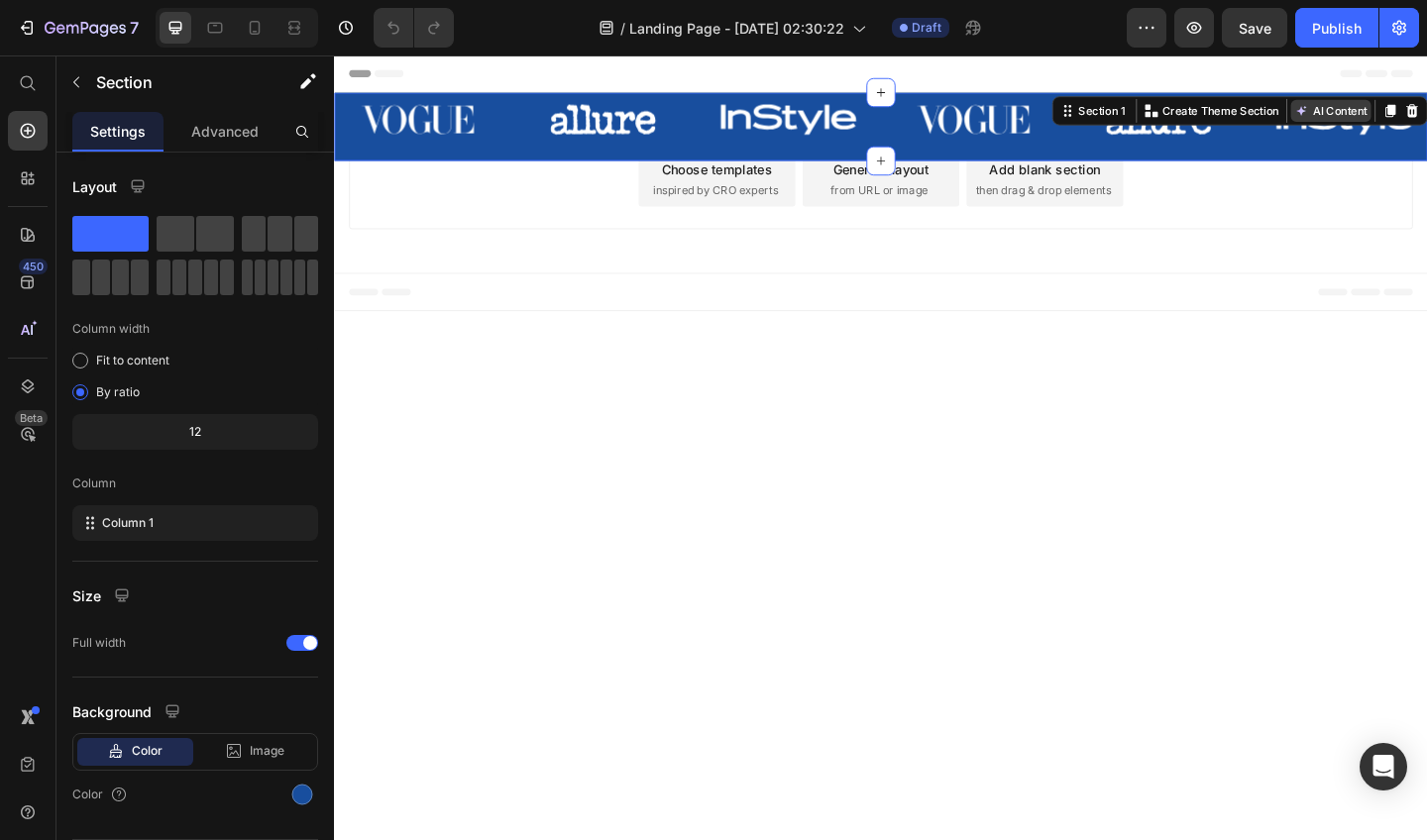 click on "AI Content" at bounding box center [1418, 116] 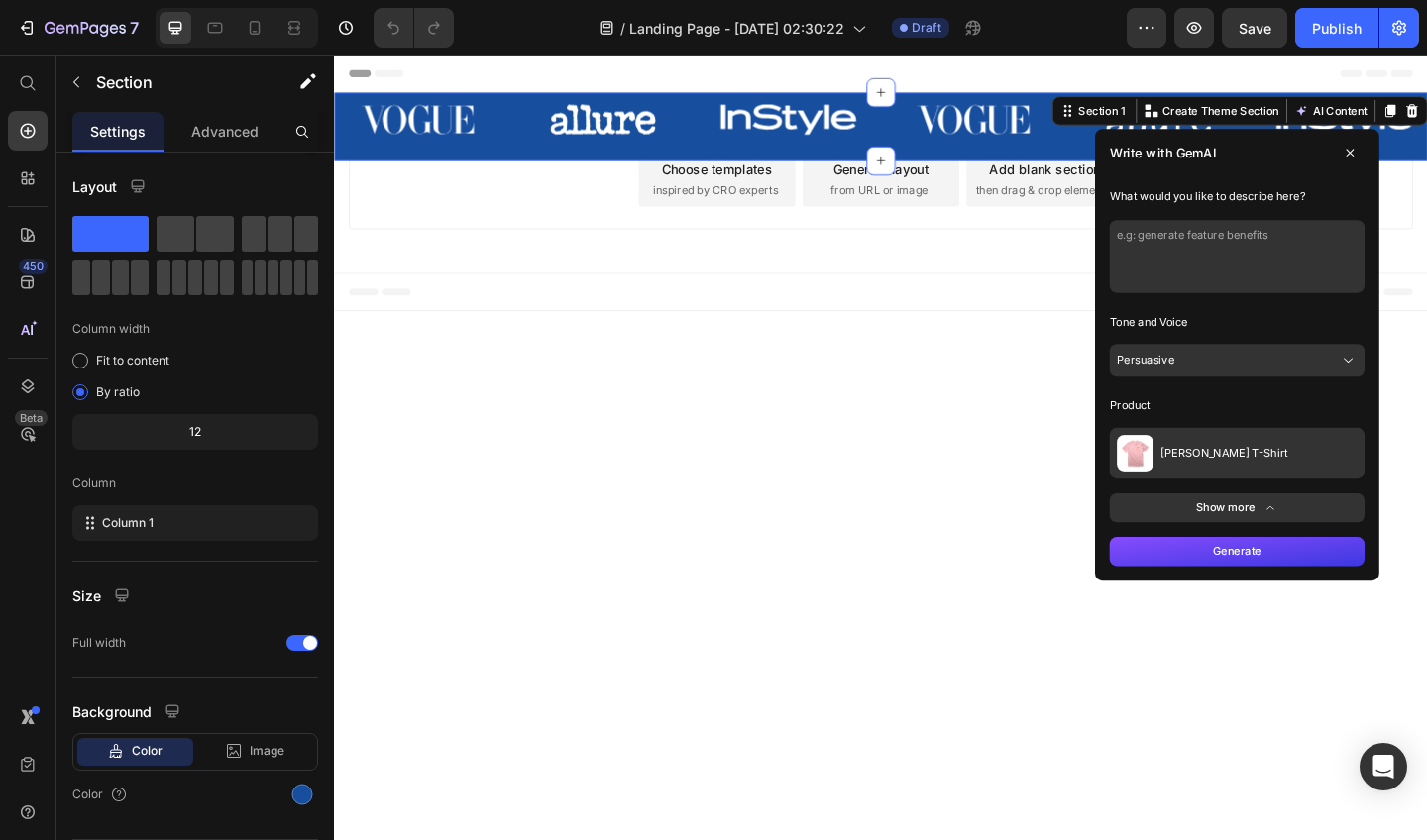 click 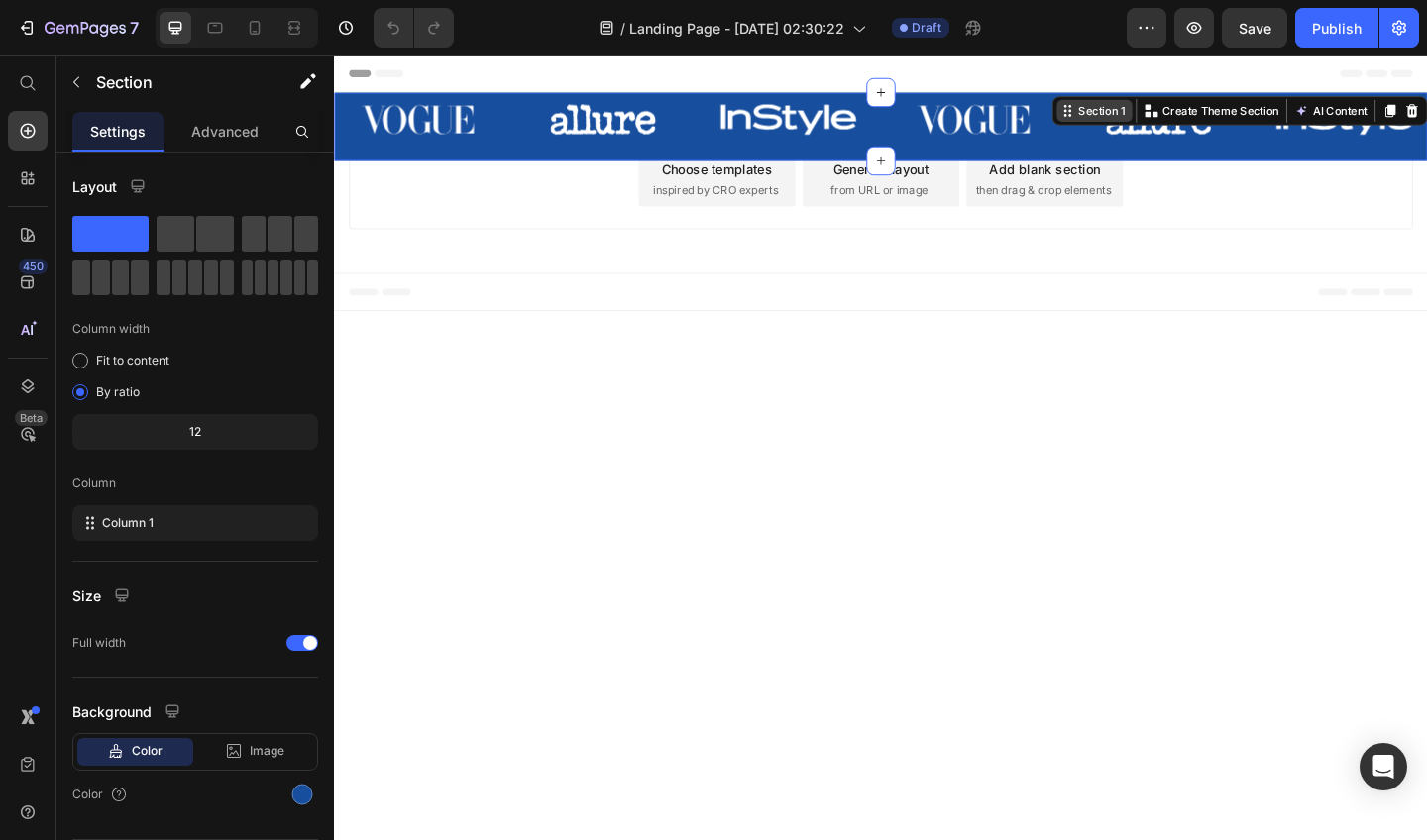 click on "Section 1" at bounding box center [1168, 116] 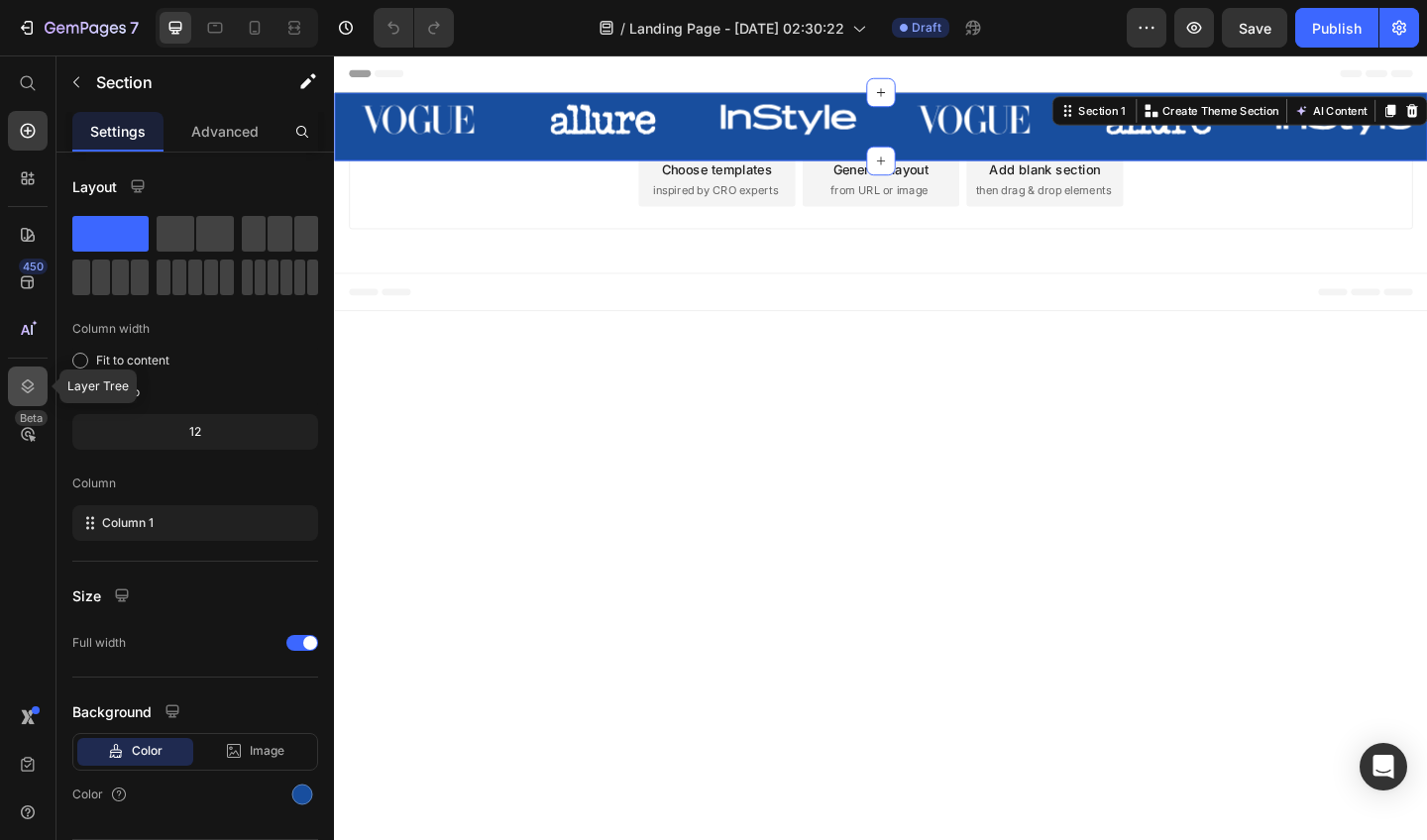 click 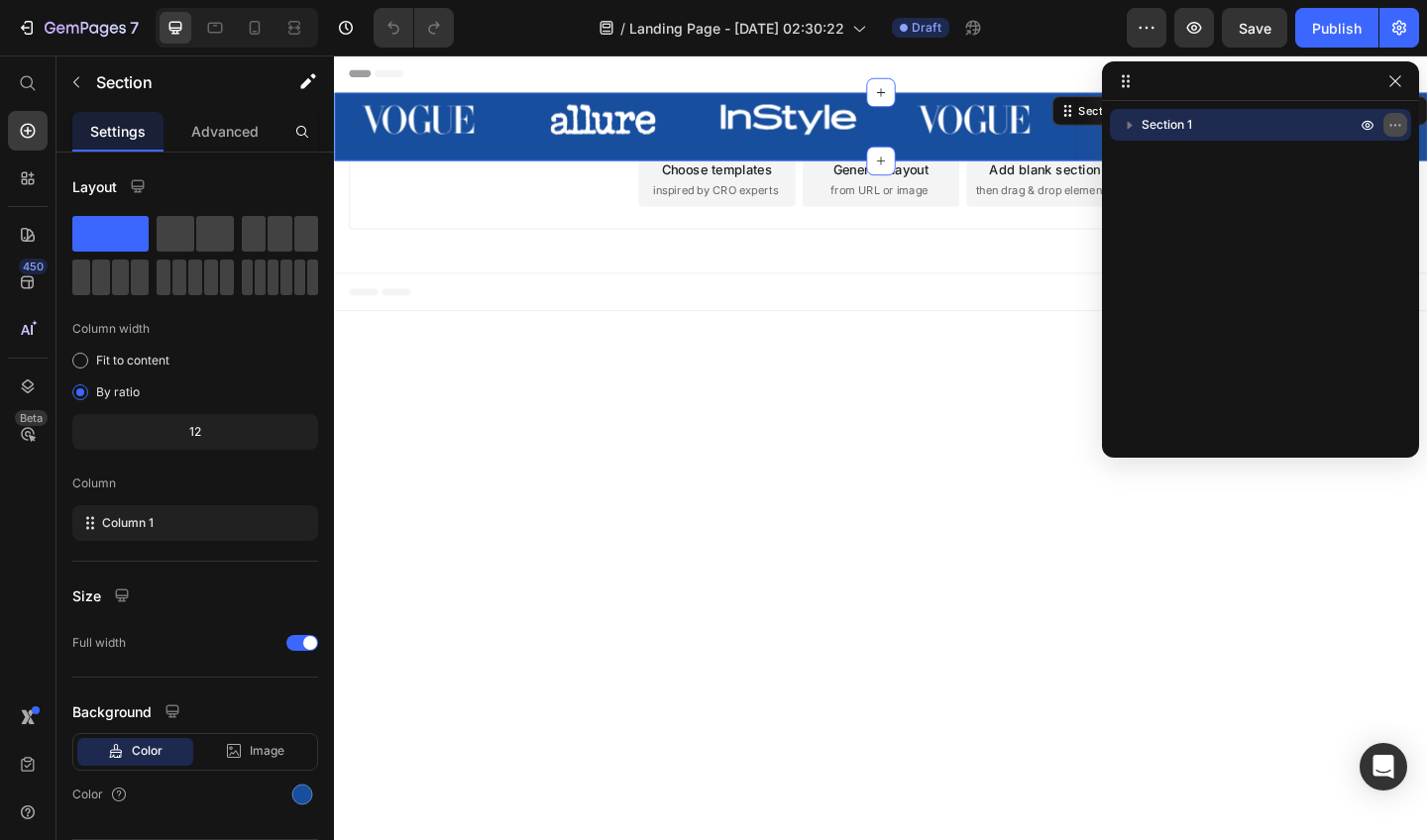 click 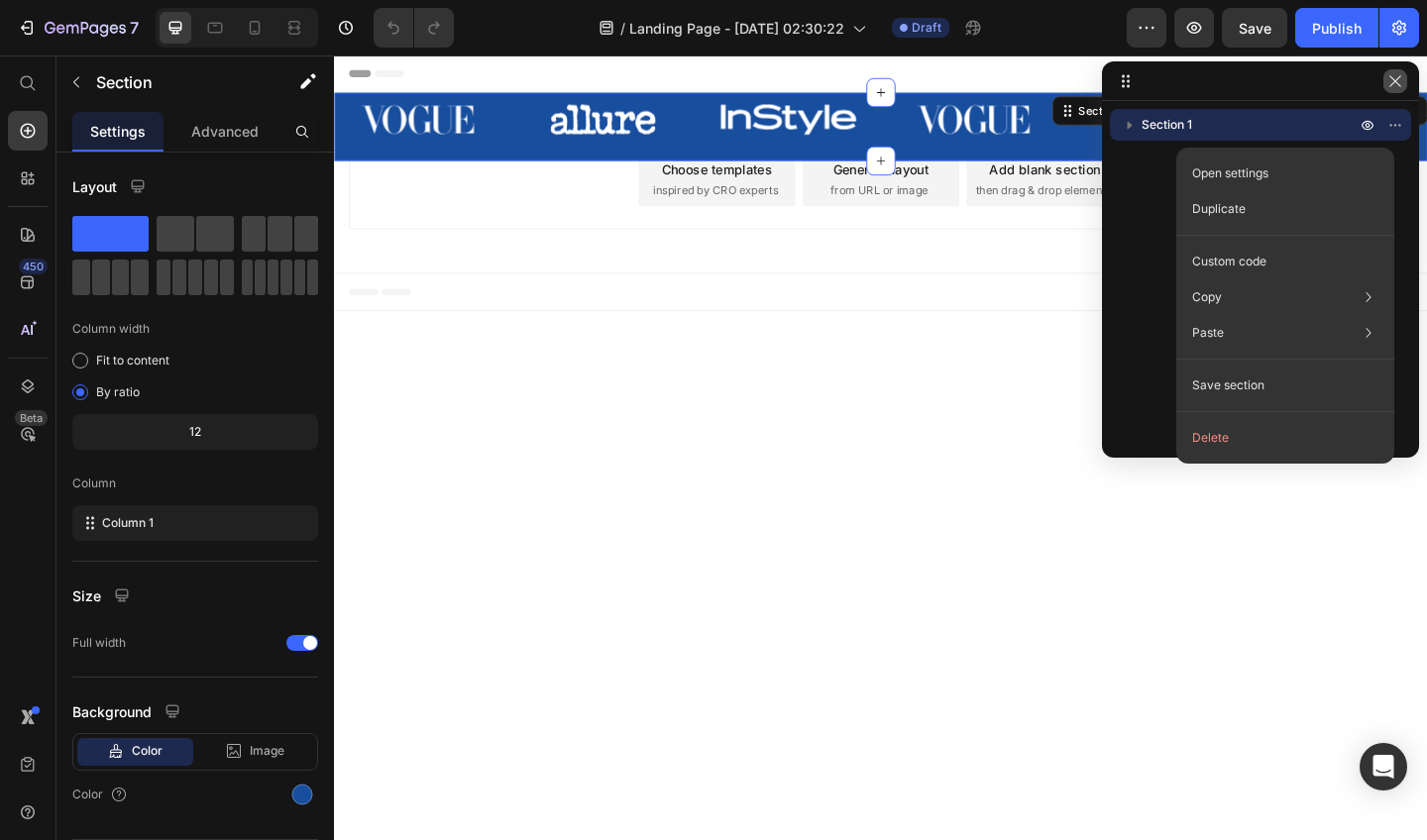 click 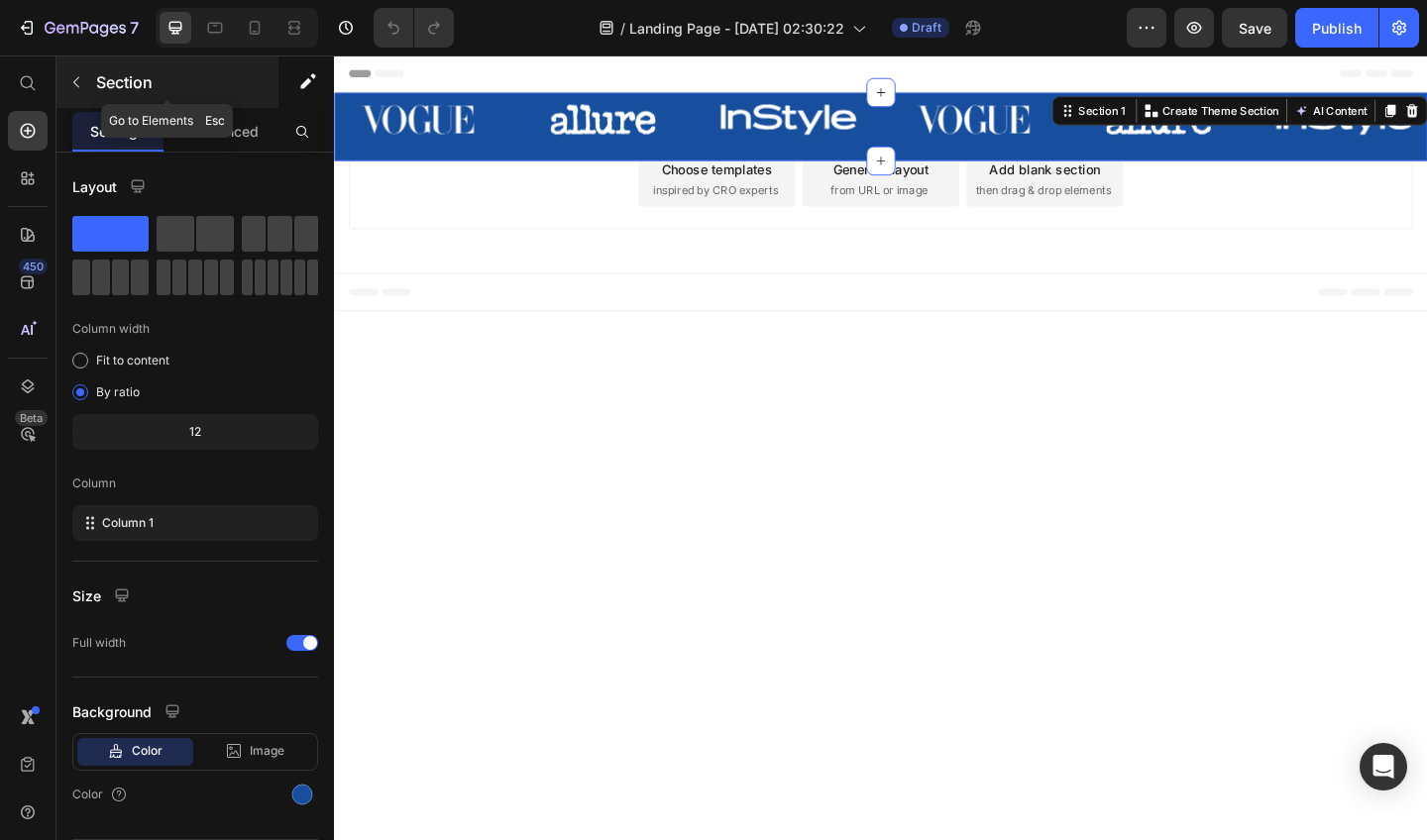 click 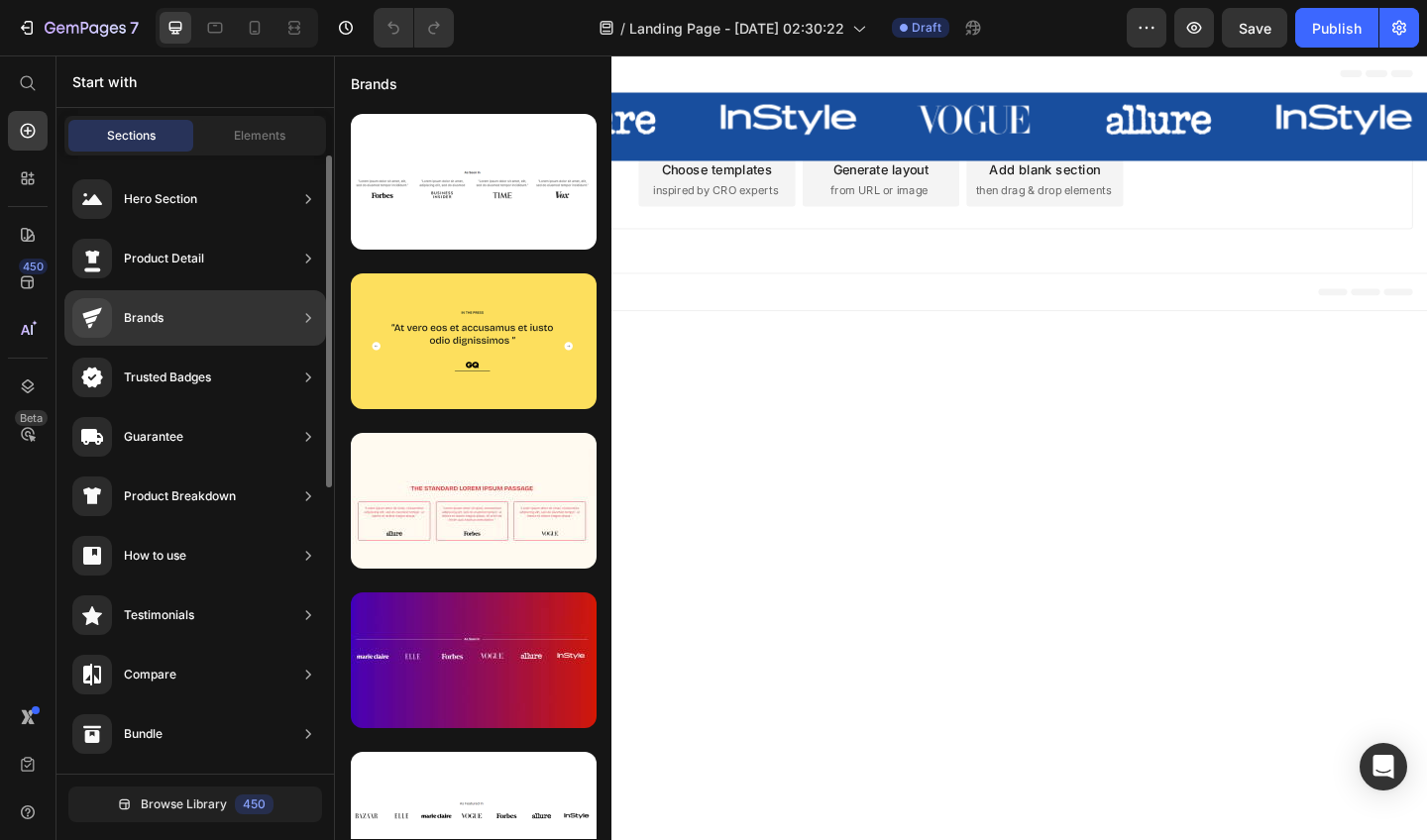 click on "Brands" 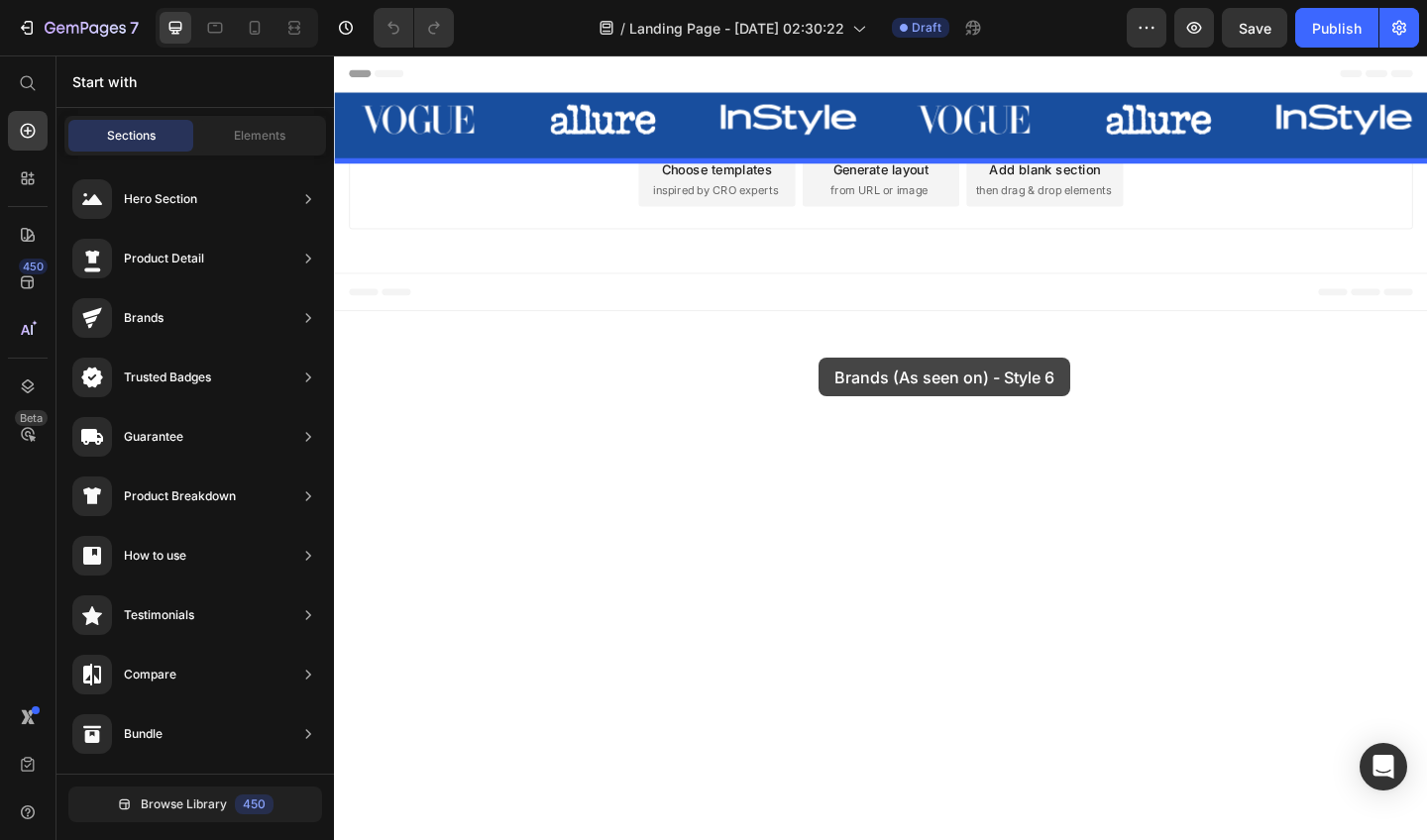 drag, startPoint x: 785, startPoint y: 402, endPoint x: 861, endPoint y: 384, distance: 78.1025 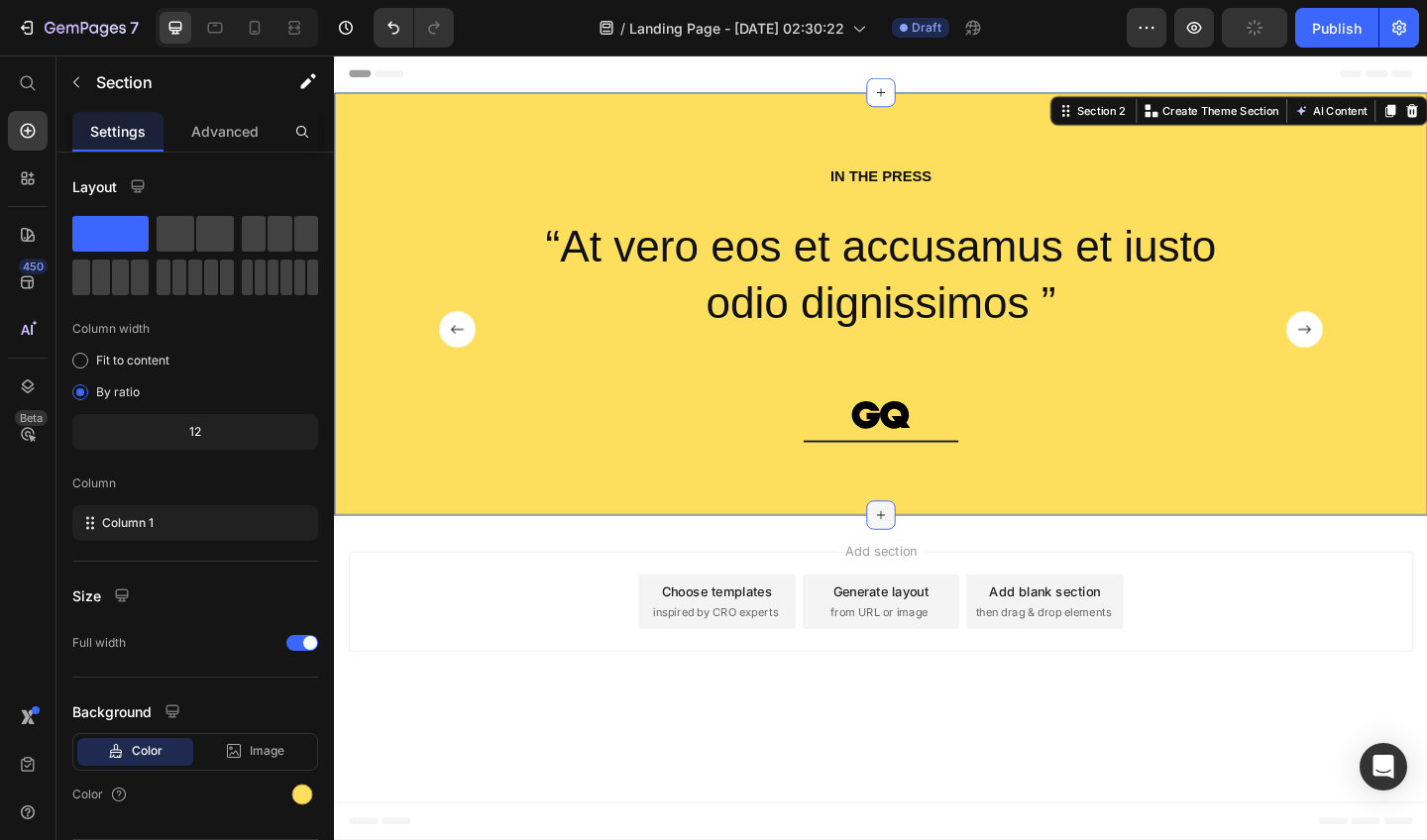 click 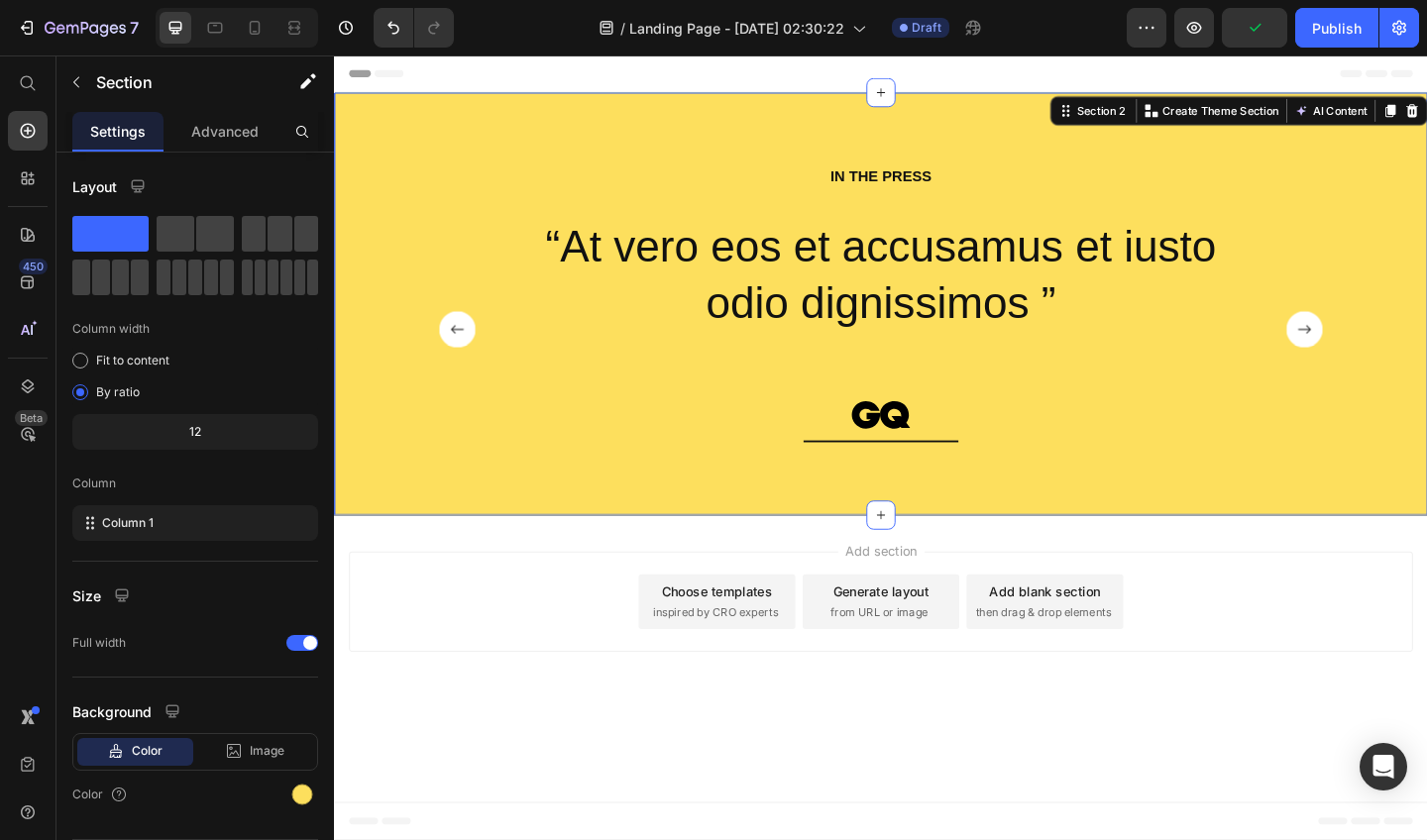 click on "IN THE PRESS Heading
“At vero eos et accusamus et iusto odio dignissimos ” Text Block Image Row “At vero eos et accusamus et iusto odio dignissimos ” Text Block Image Row “At vero eos et accusamus et iusto odio dignissimos ” Text Block Image Row “At vero eos et accusamus et iusto odio dignissimos ” Text Block Image Row
Carousel Row Section 2   You can create reusable sections Create Theme Section AI Content Write with GemAI What would you like to describe here? Tone and Voice Persuasive Product [PERSON_NAME] T-Shirt Show more Generate" at bounding box center (929, 326) 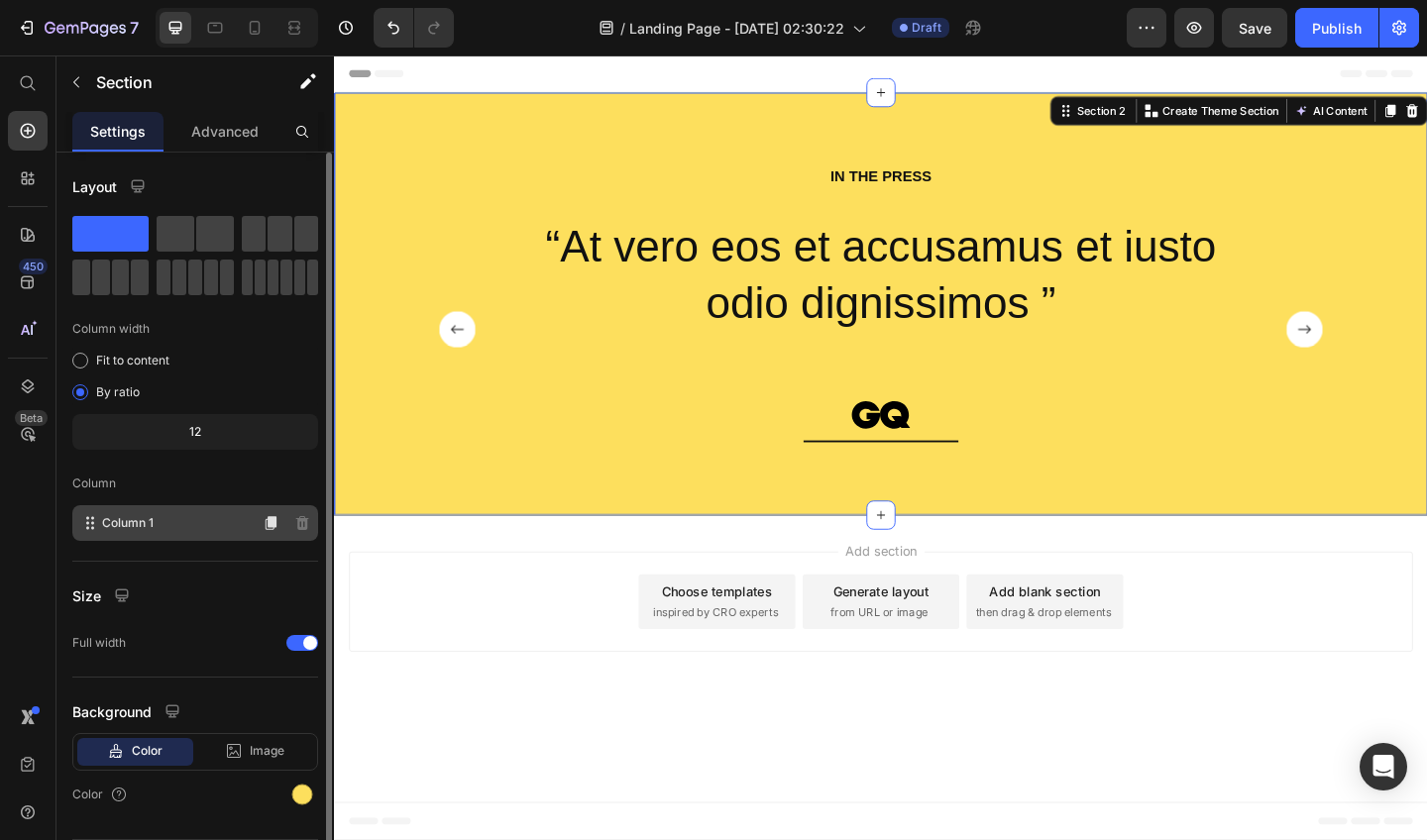 click 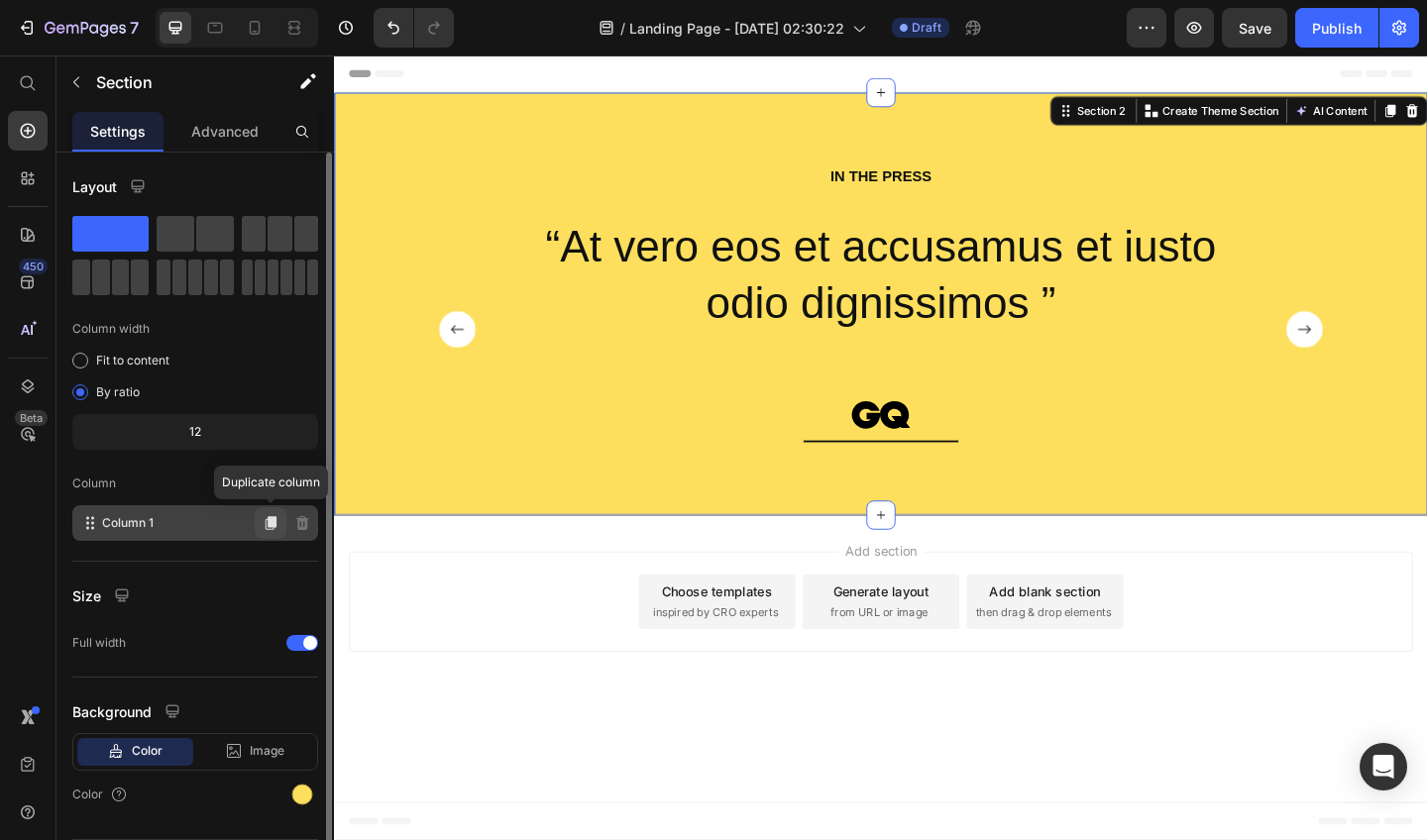 click 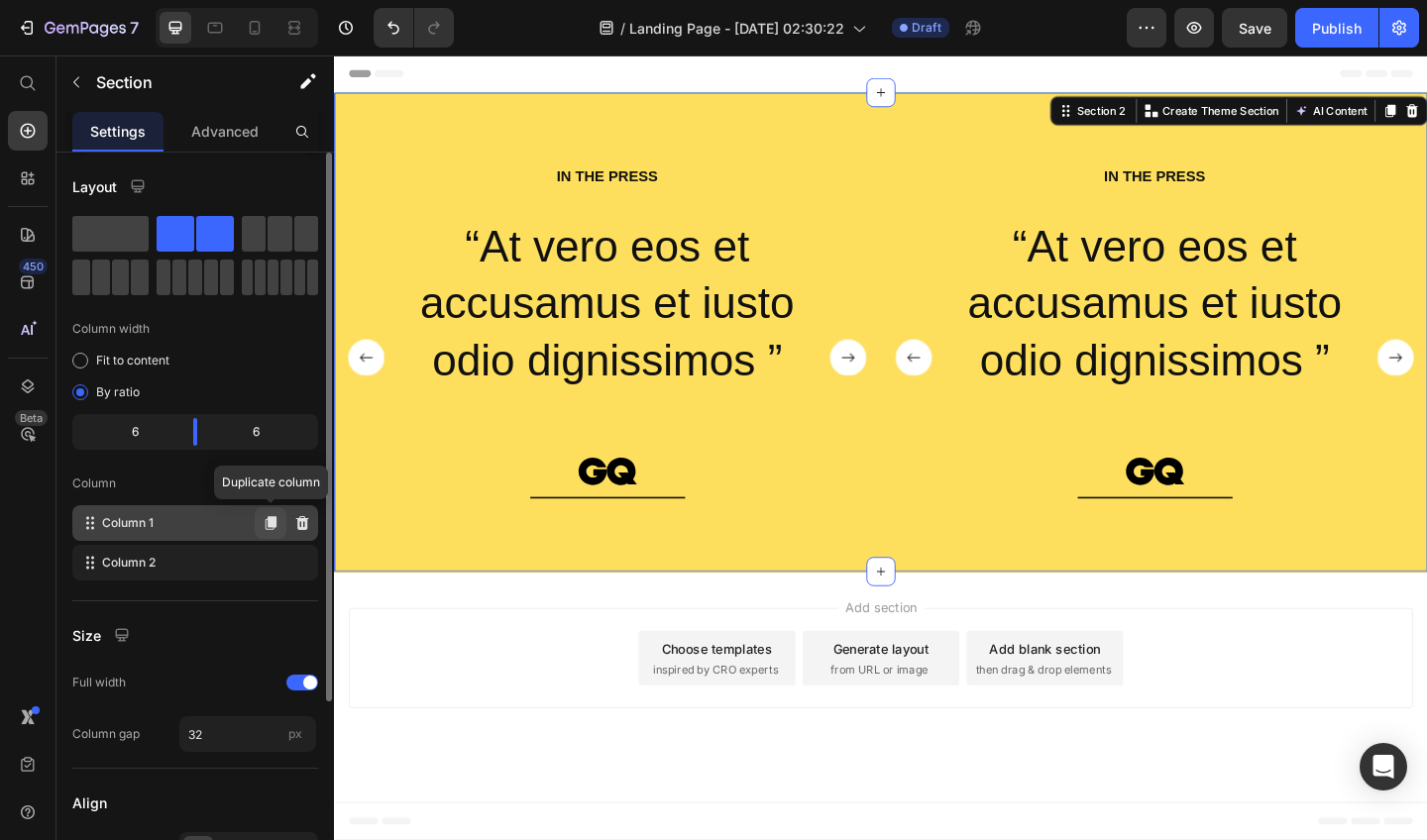 click 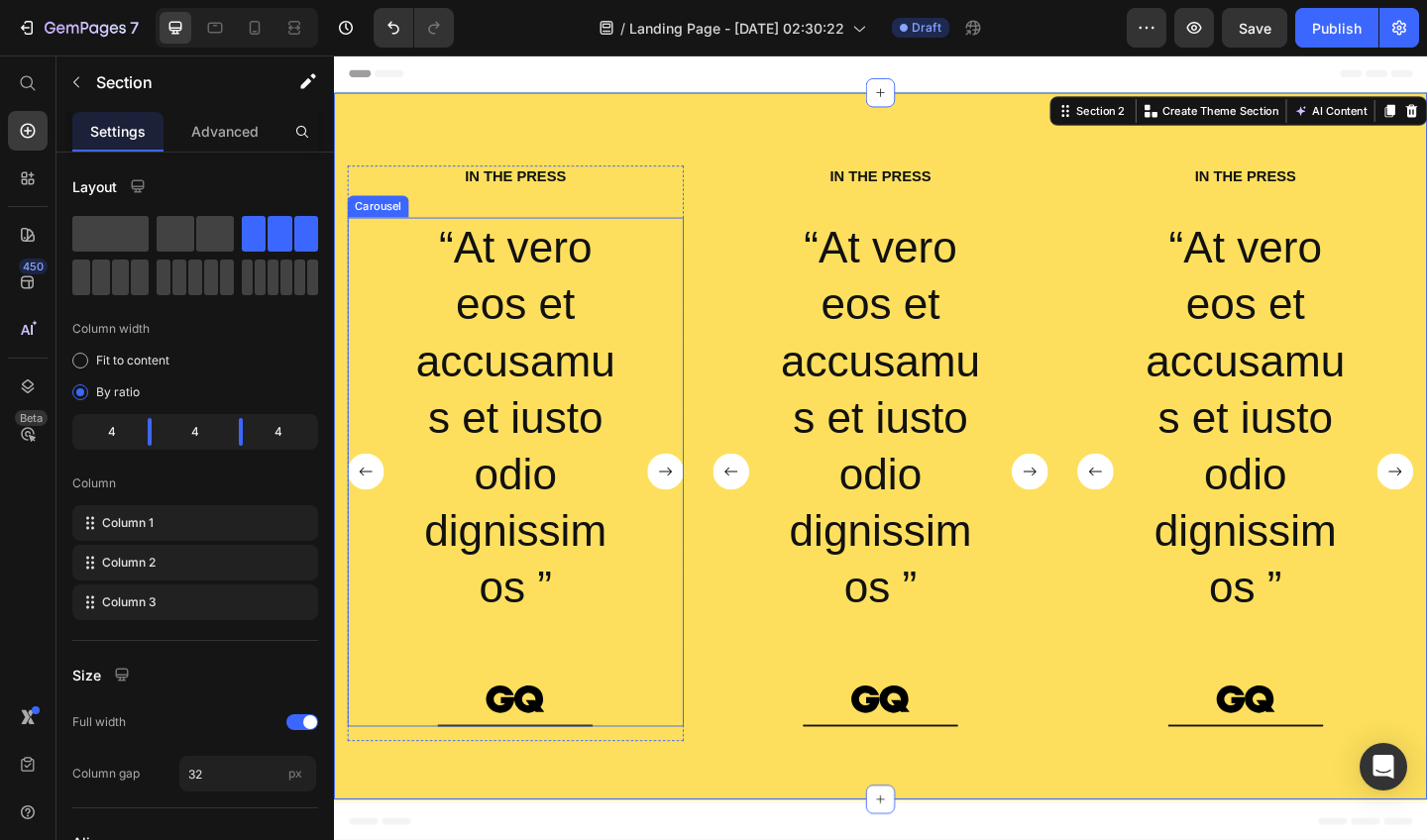scroll, scrollTop: 0, scrollLeft: 0, axis: both 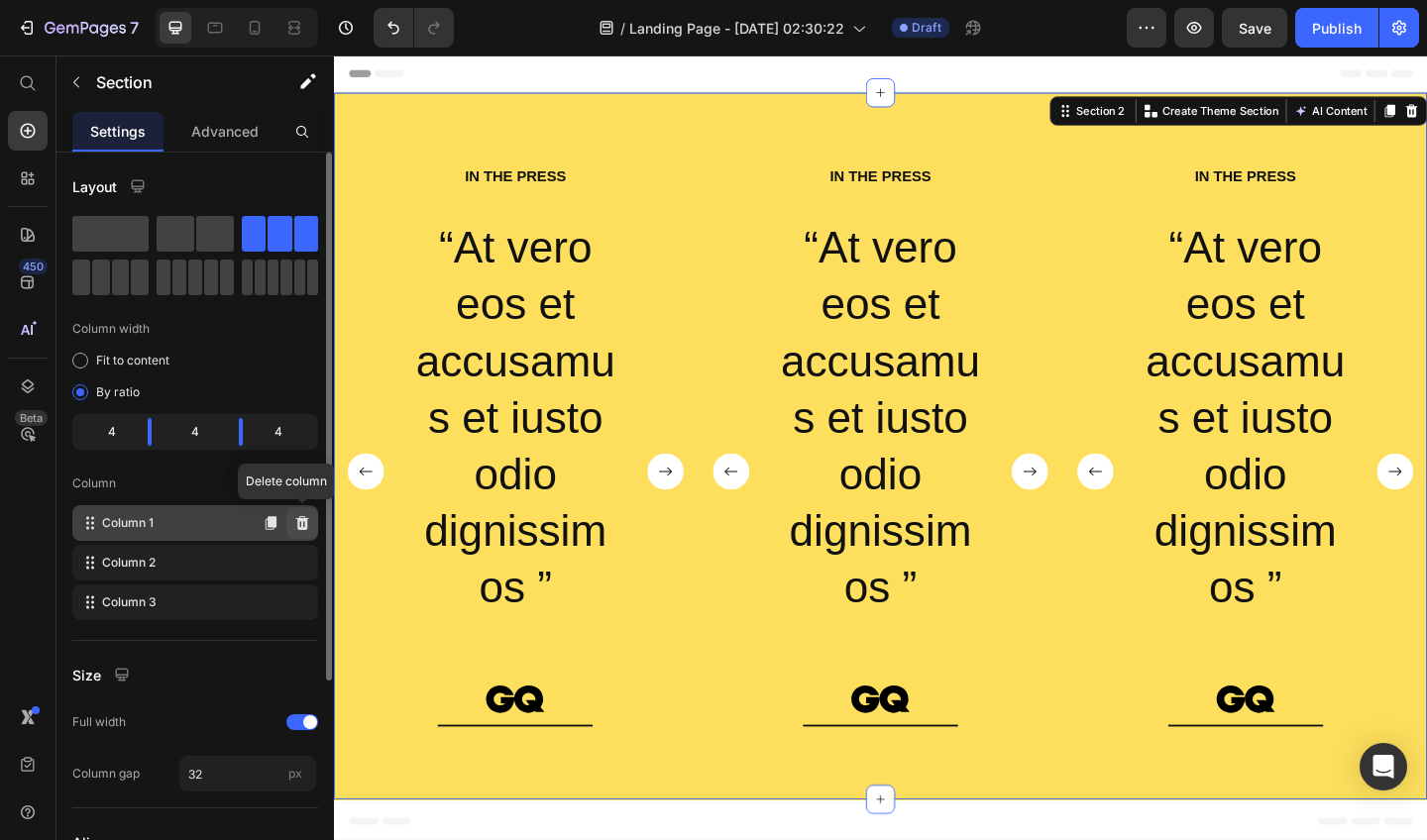 click 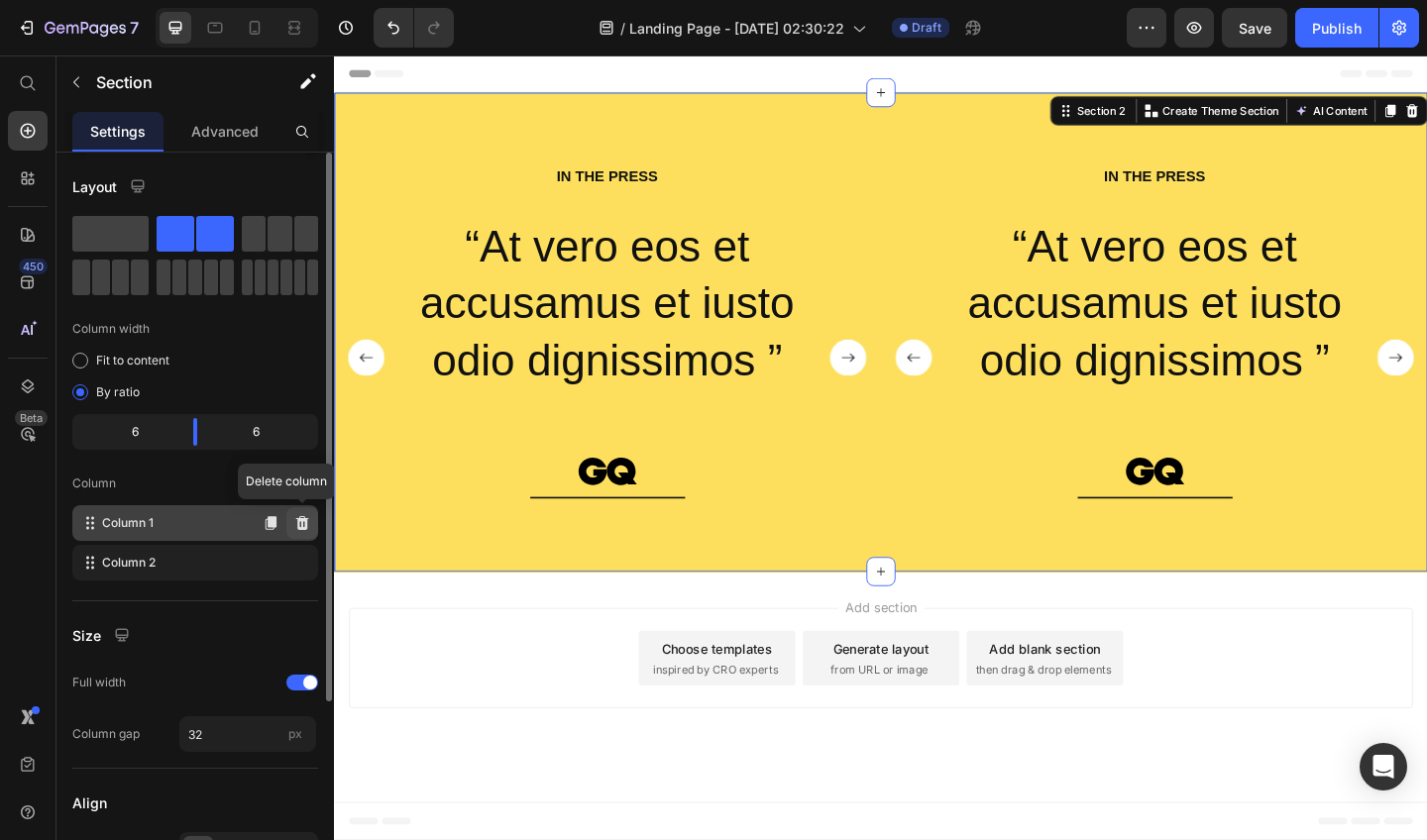 click 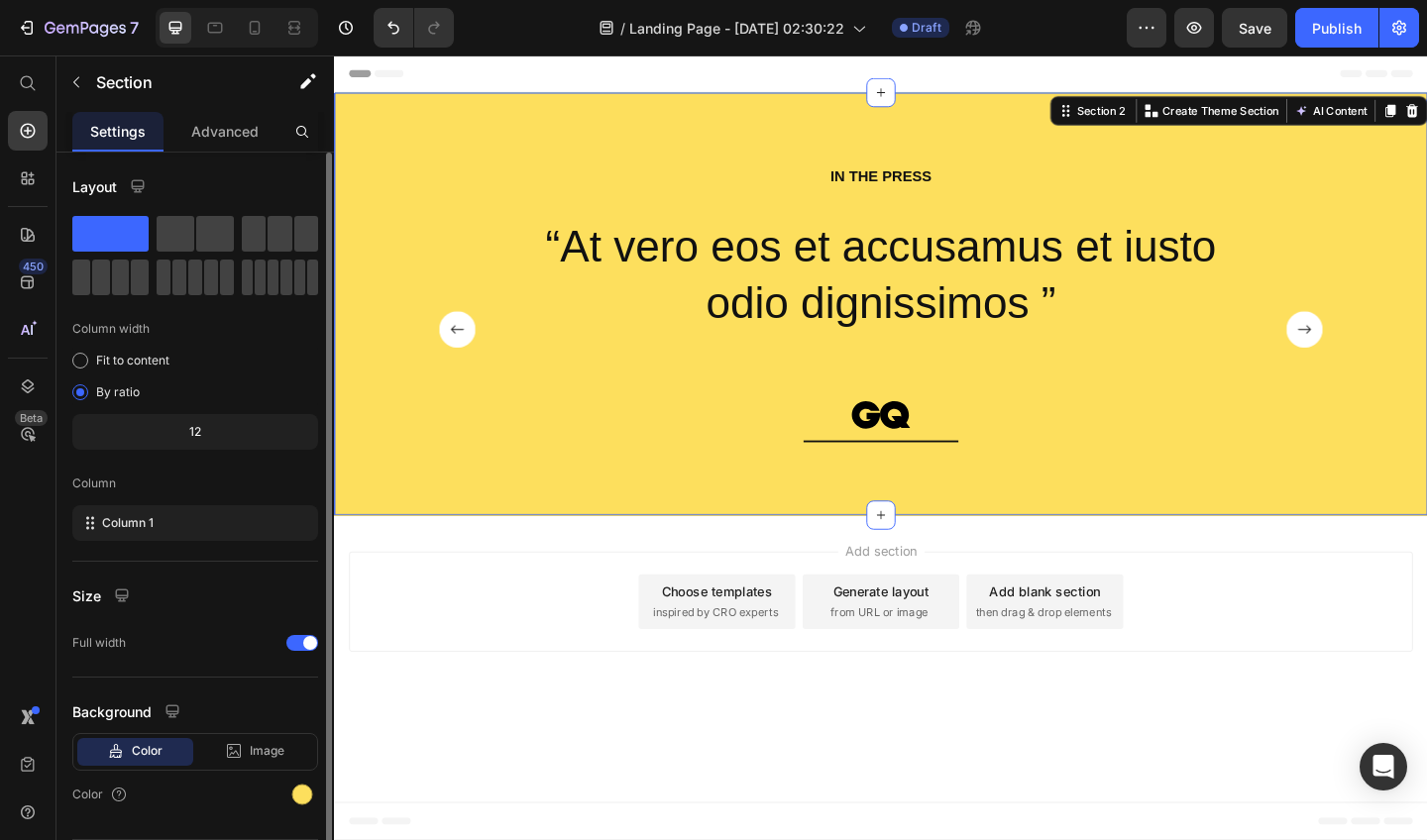 click on "IN THE PRESS Heading
“At vero eos et accusamus et iusto odio dignissimos ” Text Block Image Row “At vero eos et accusamus et iusto odio dignissimos ” Text Block Image Row “At vero eos et accusamus et iusto odio dignissimos ” Text Block Image Row “At vero eos et accusamus et iusto odio dignissimos ” Text Block Image Row
[GEOGRAPHIC_DATA]" at bounding box center (929, 342) 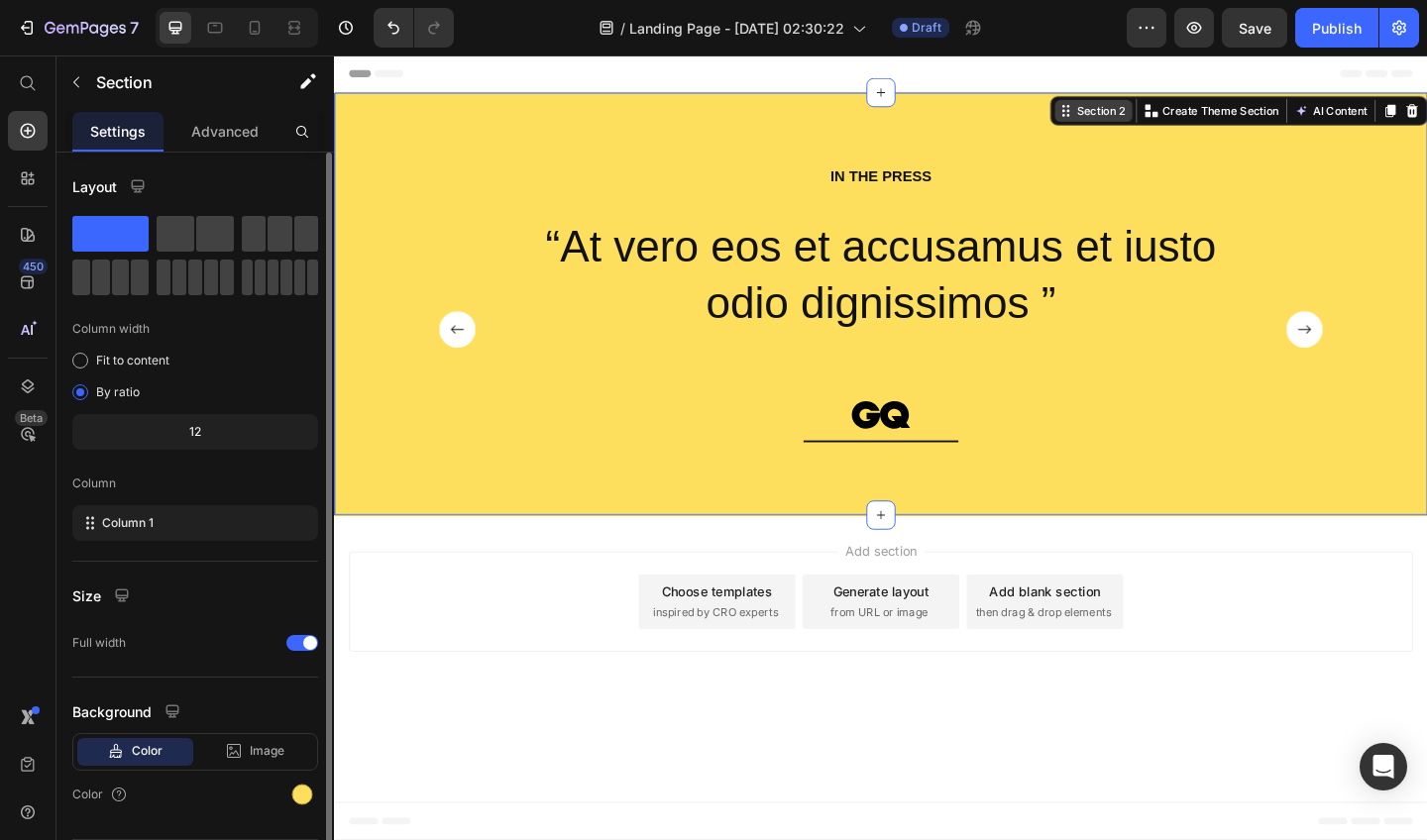 click on "Section 2" at bounding box center [1167, 116] 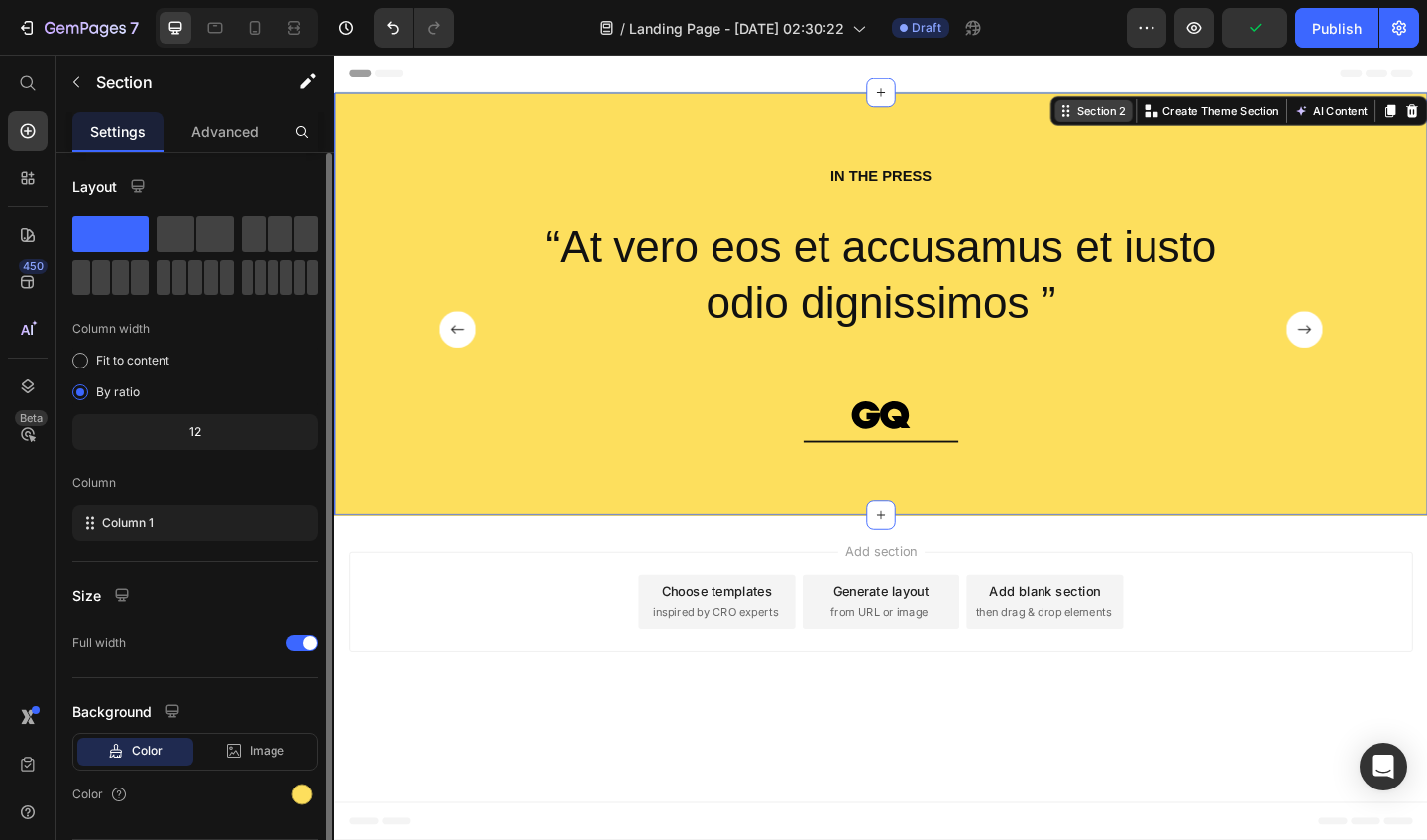 click on "Section 2" at bounding box center [1167, 116] 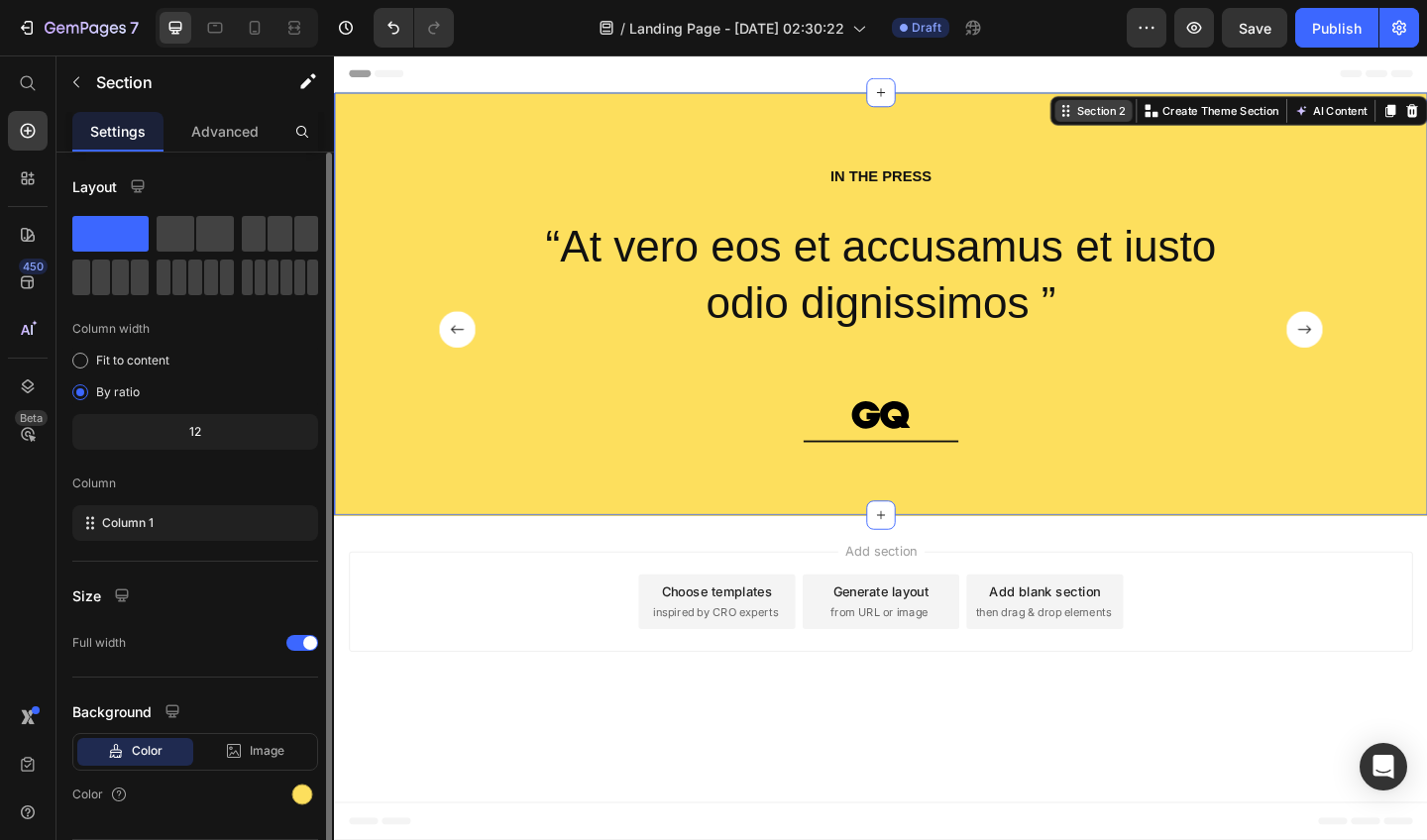 click 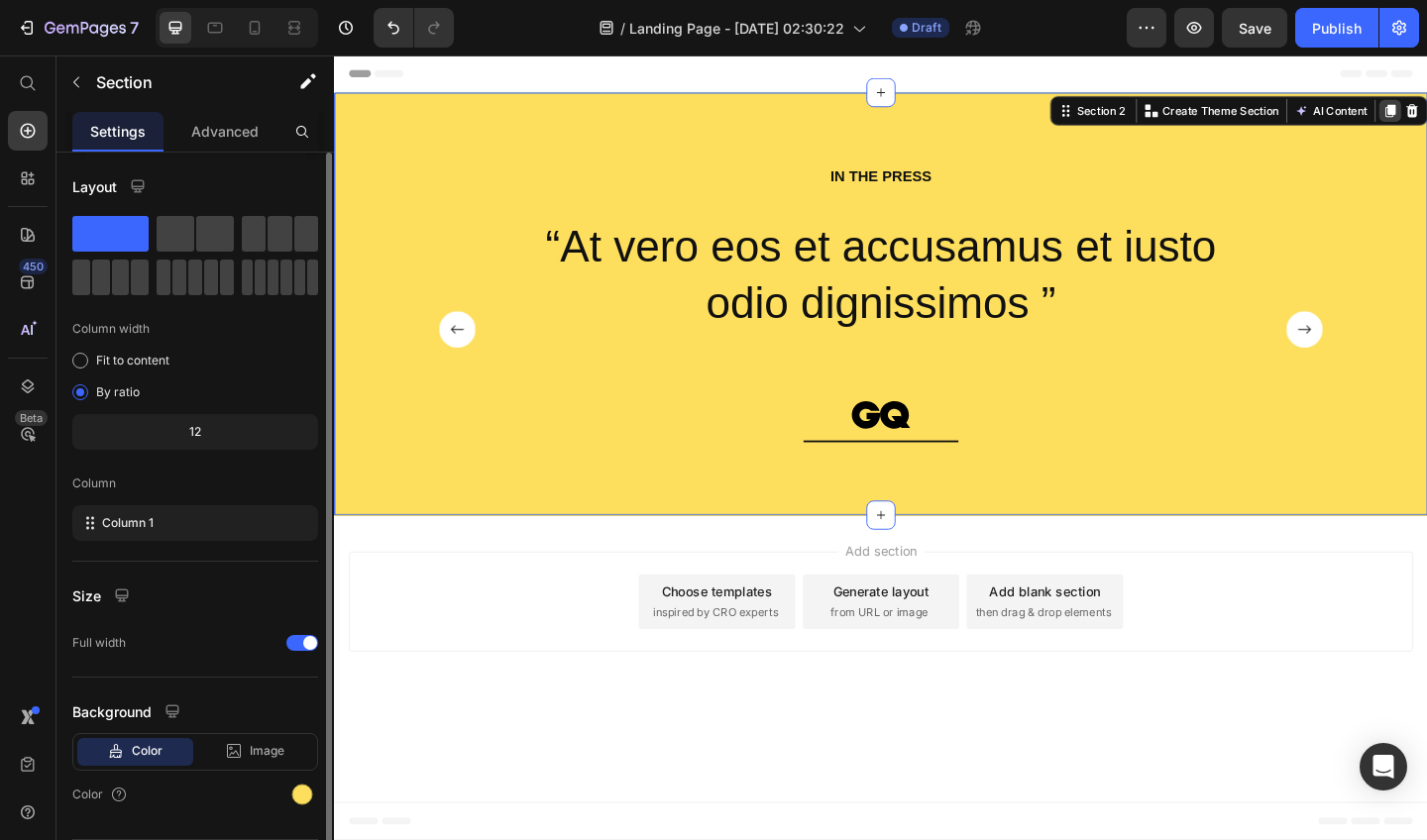 click 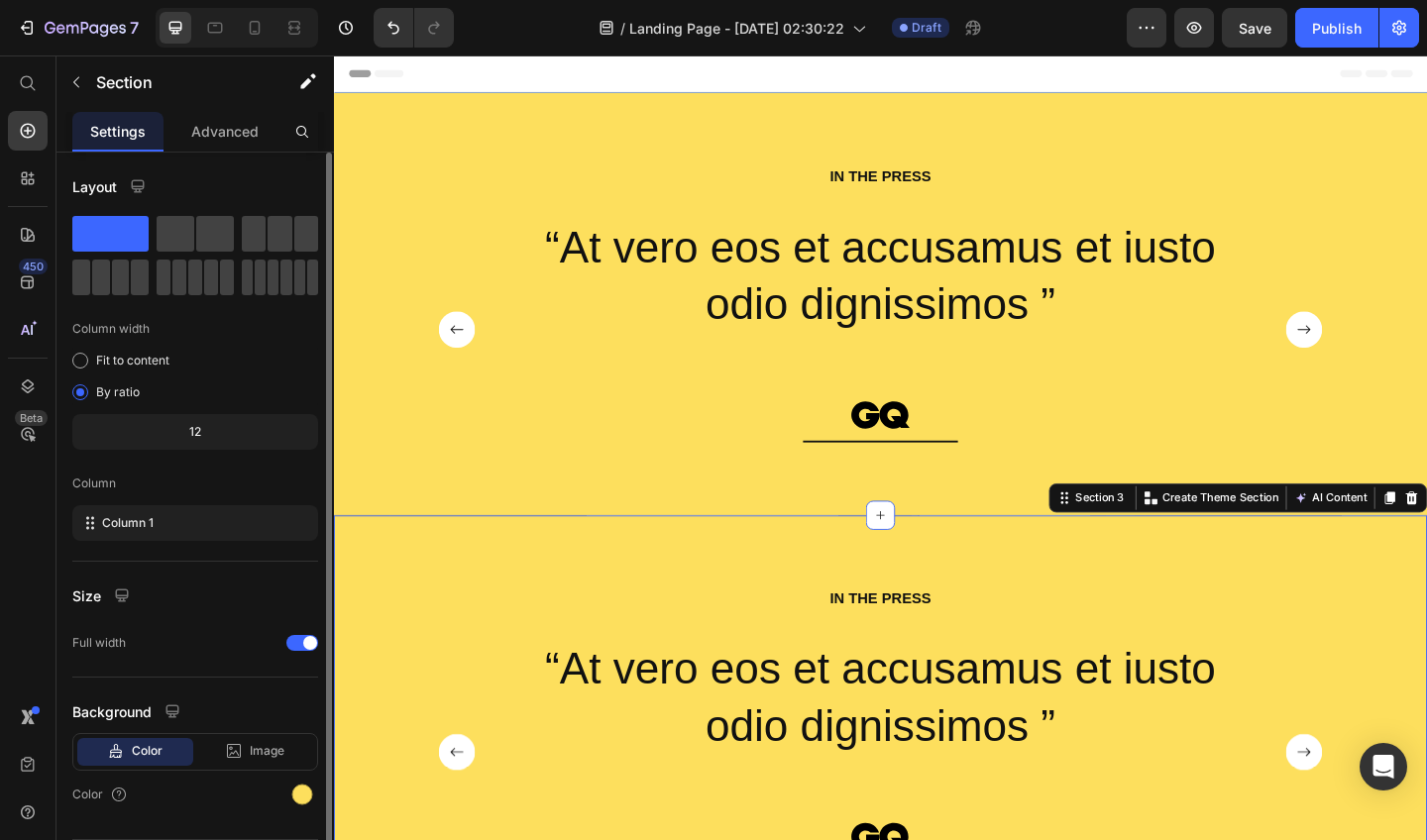 scroll, scrollTop: 0, scrollLeft: 0, axis: both 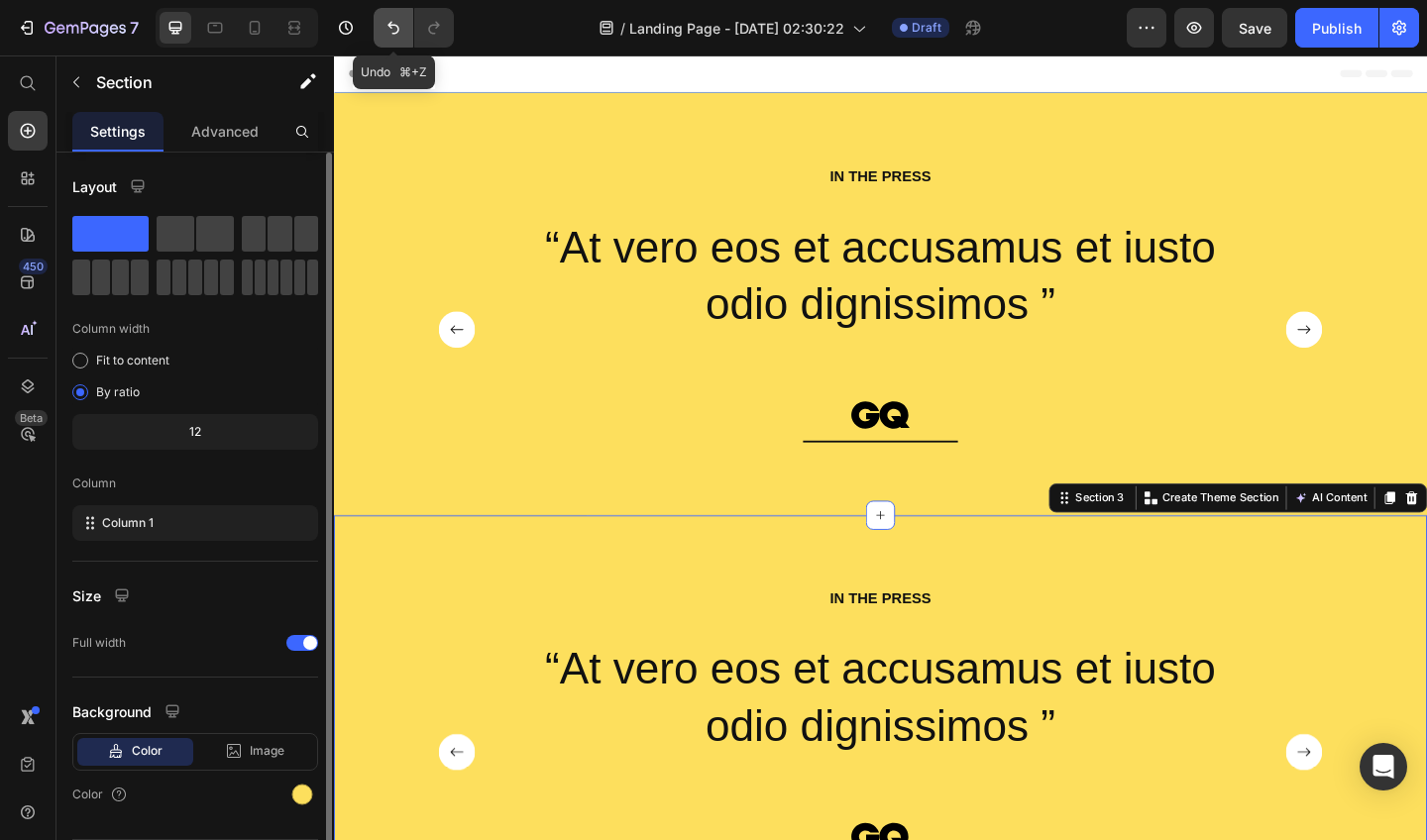 click 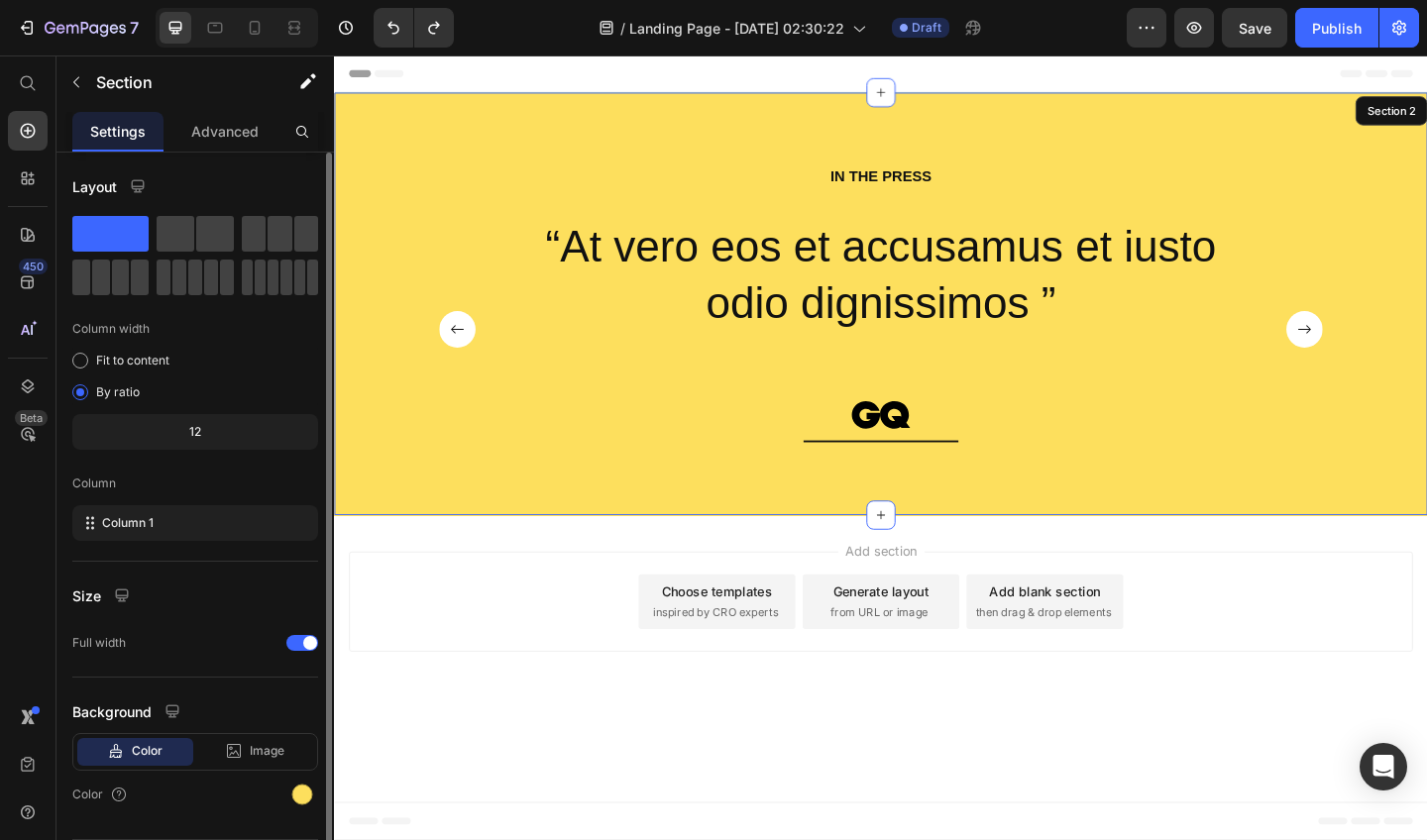 click on "IN THE PRESS Heading
“At vero eos et accusamus et iusto odio dignissimos ” Text Block Image Row “At vero eos et accusamus et iusto odio dignissimos ” Text Block Image Row “At vero eos et accusamus et iusto odio dignissimos ” Text Block Image Row “At vero eos et accusamus et iusto odio dignissimos ” Text Block Image Row
[GEOGRAPHIC_DATA]" at bounding box center (929, 342) 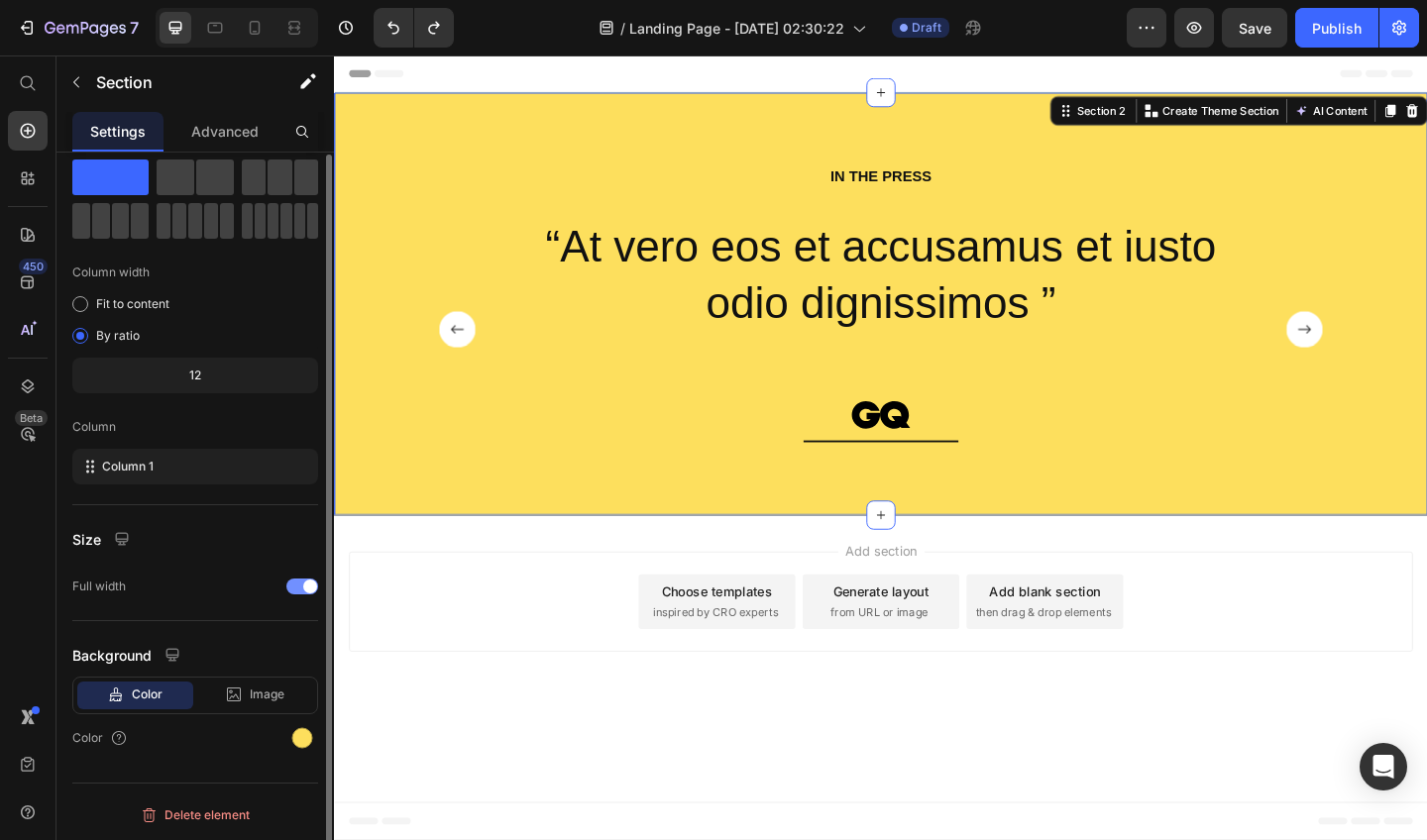 scroll, scrollTop: 0, scrollLeft: 0, axis: both 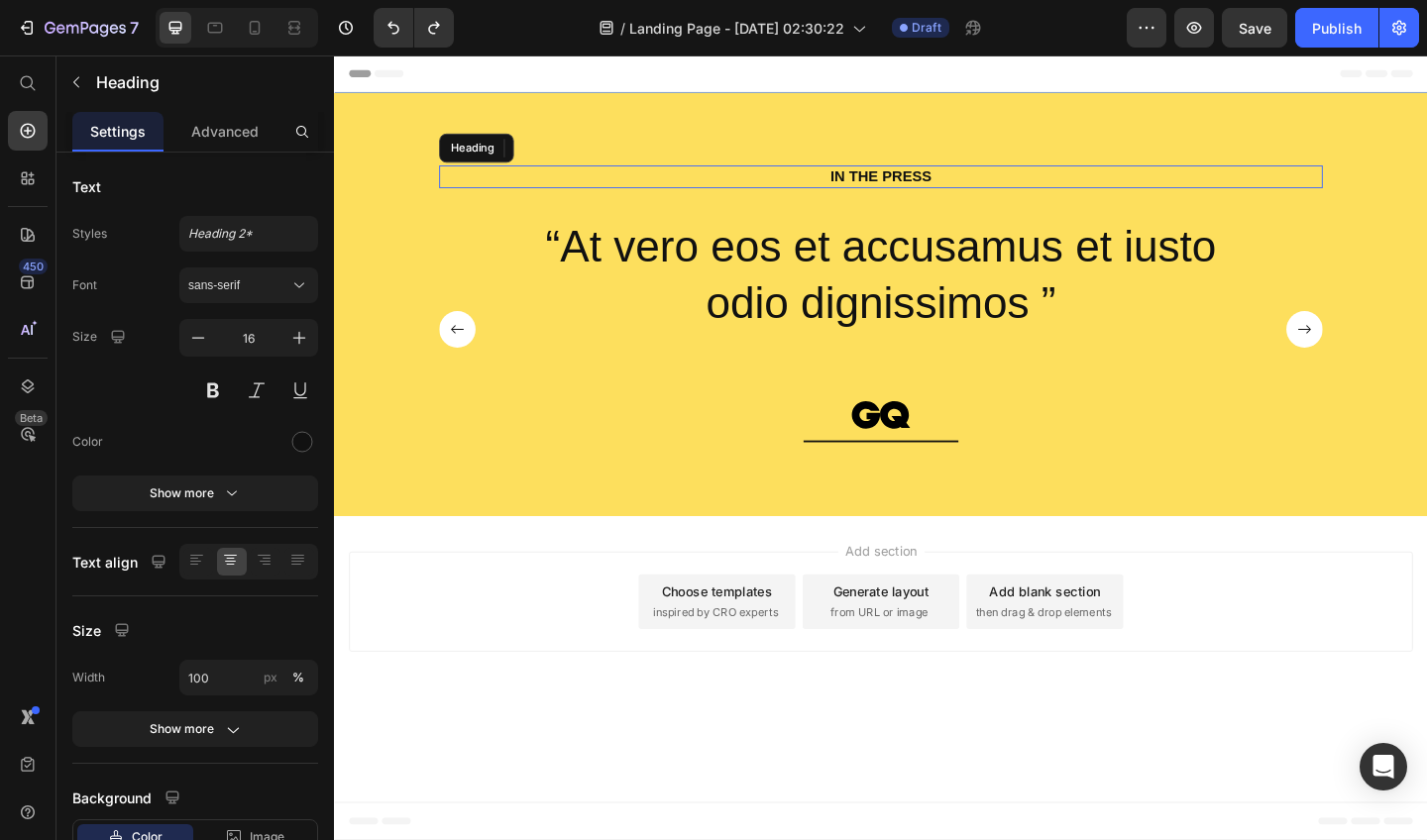 click on "IN THE PRESS" at bounding box center [929, 187] 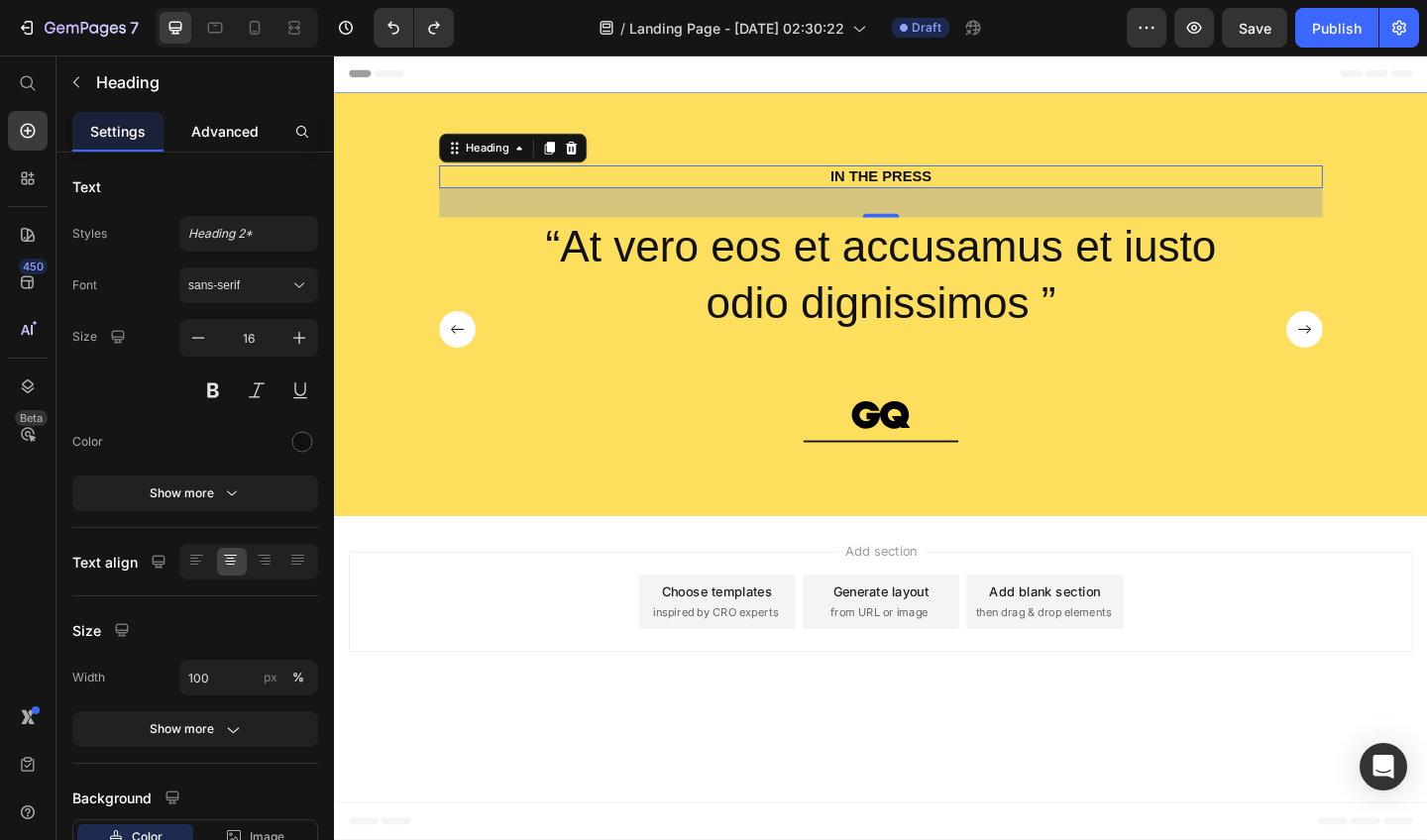 click on "Advanced" at bounding box center (225, 131) 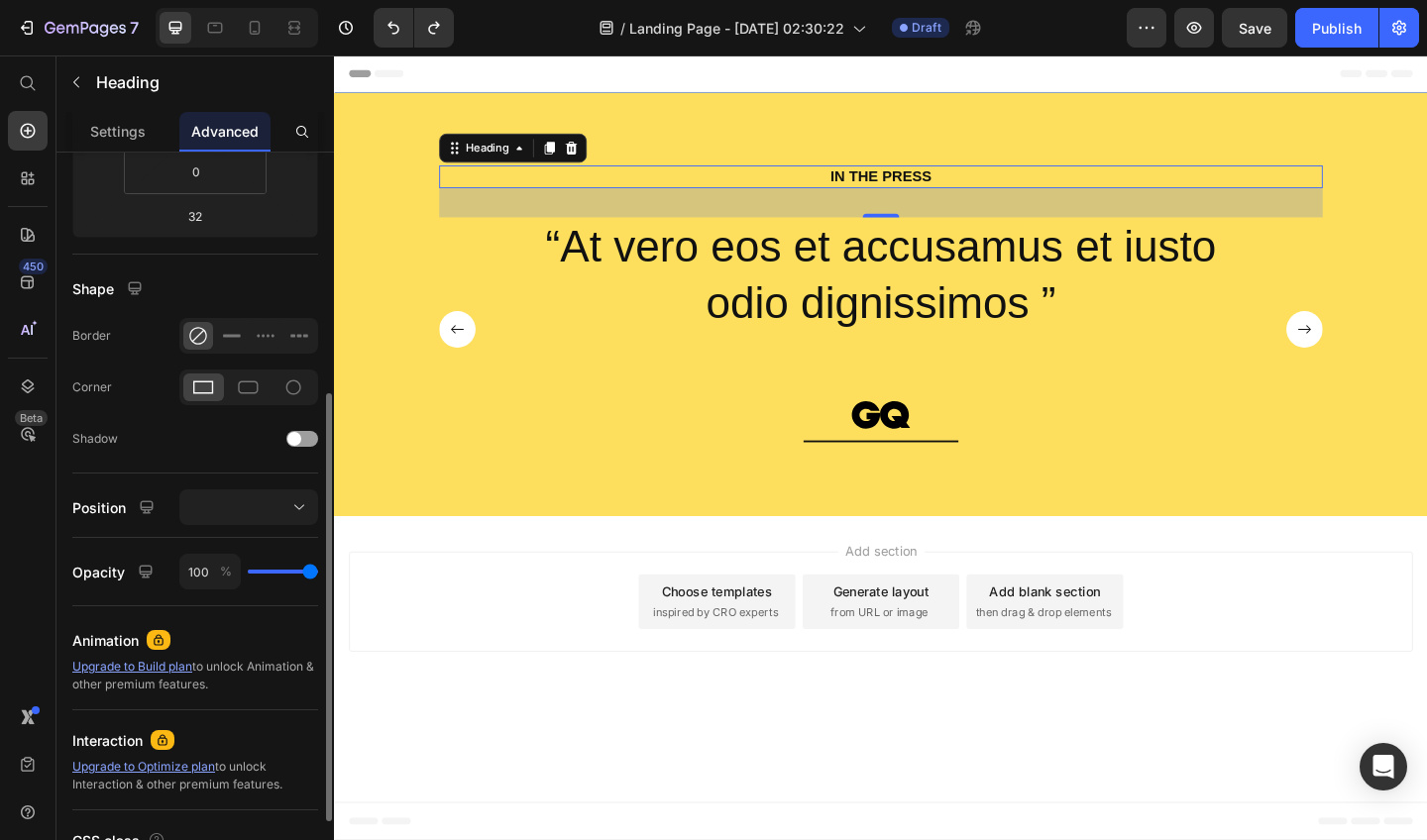 scroll, scrollTop: 407, scrollLeft: 0, axis: vertical 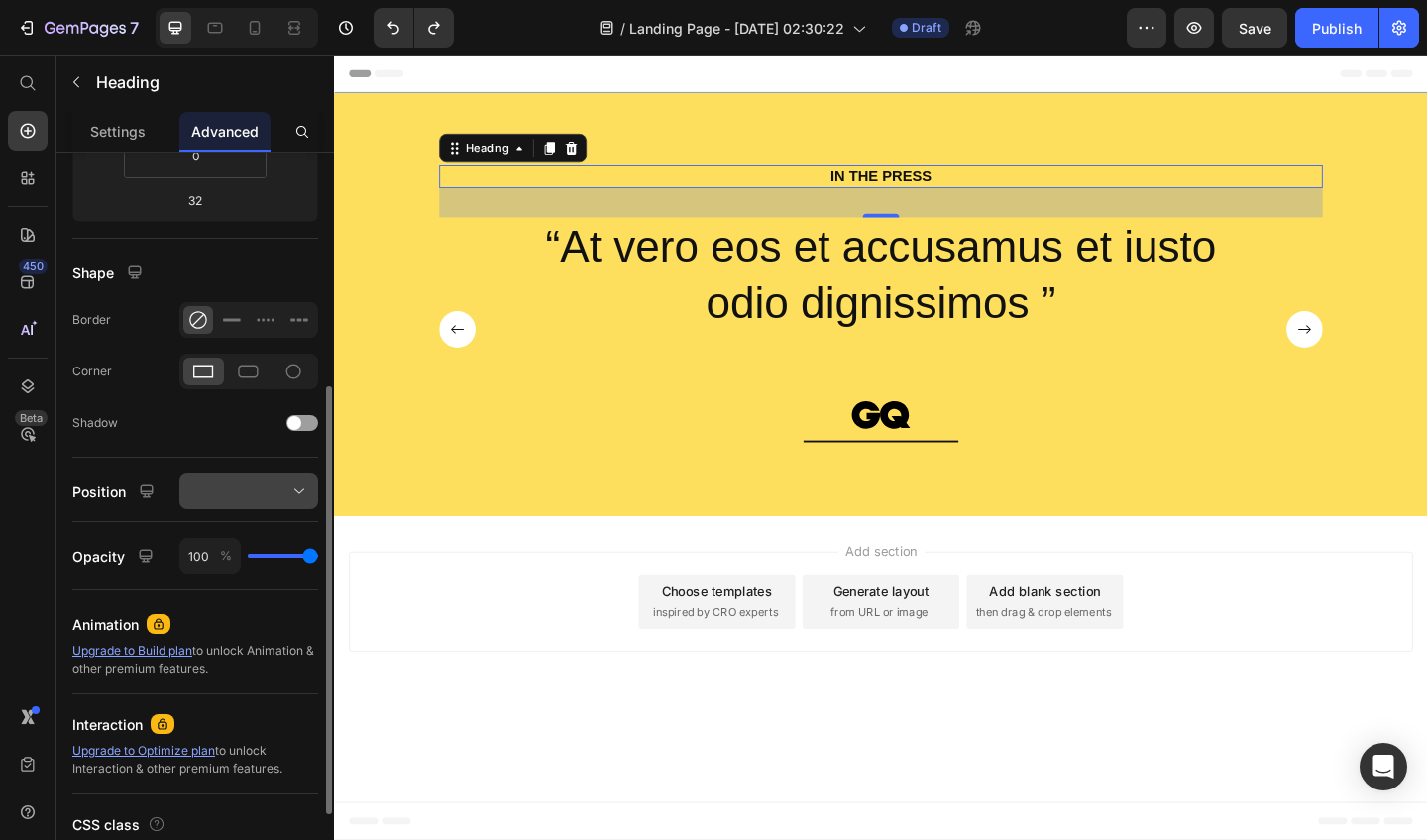 click 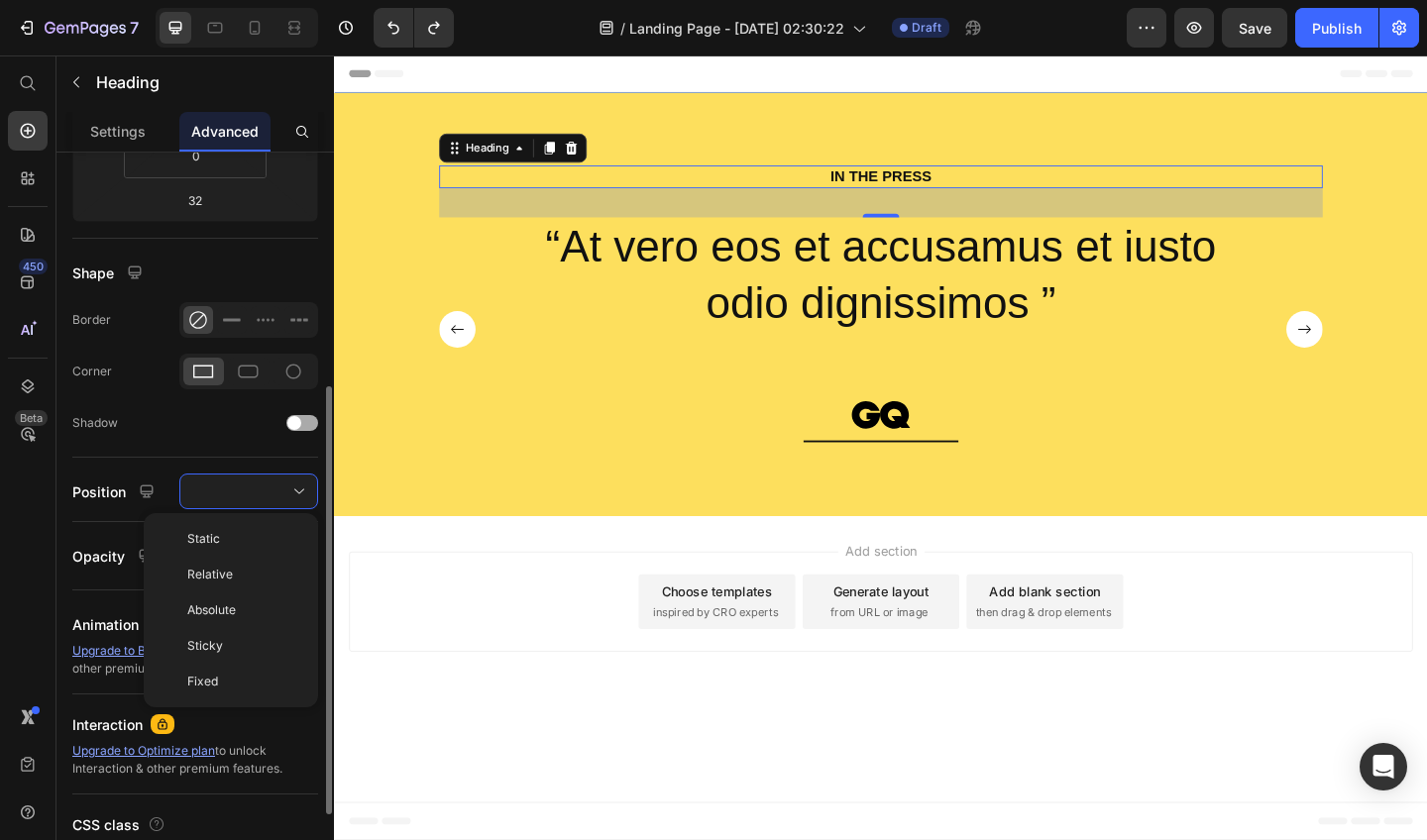 click on "Shadow" 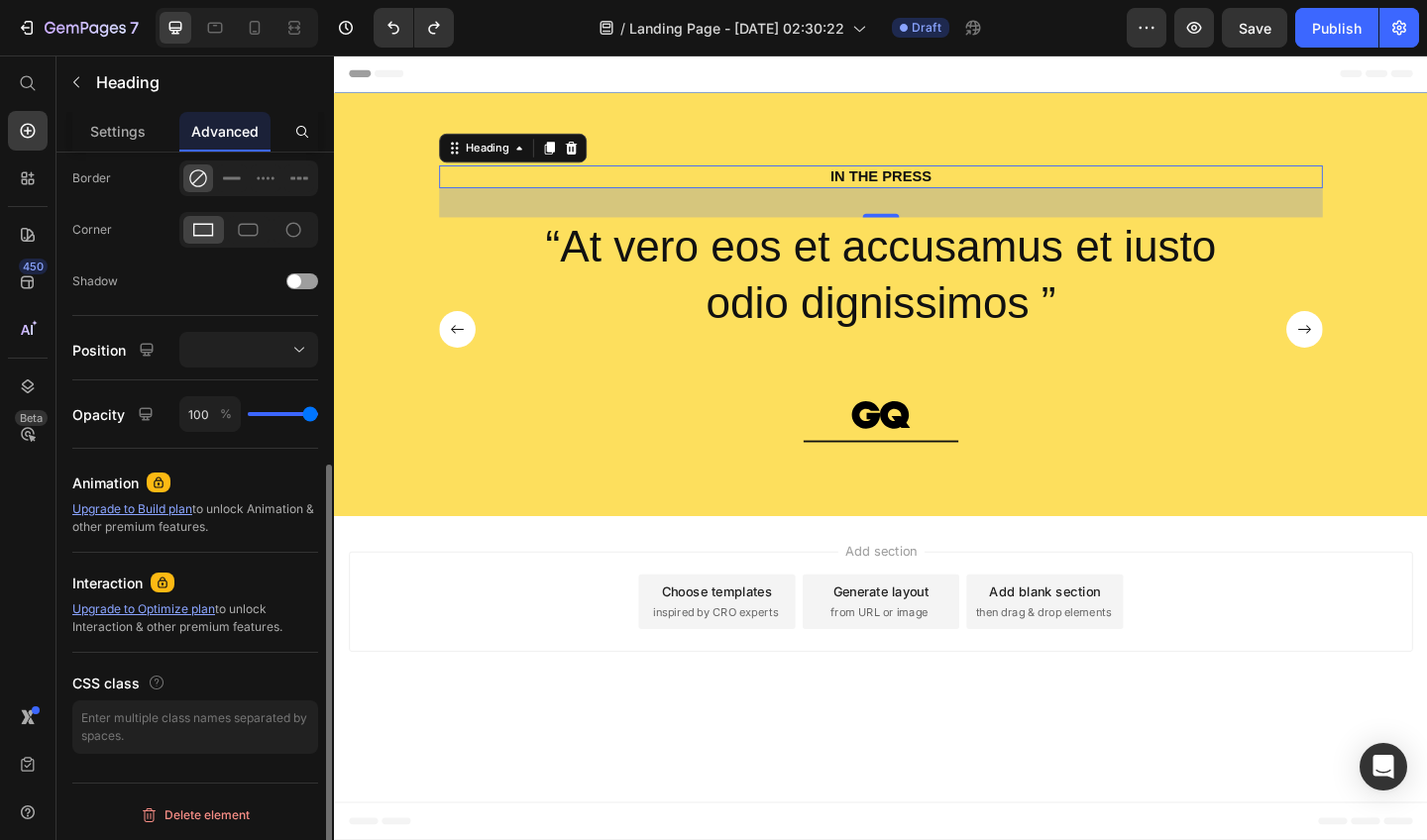 scroll, scrollTop: 0, scrollLeft: 0, axis: both 